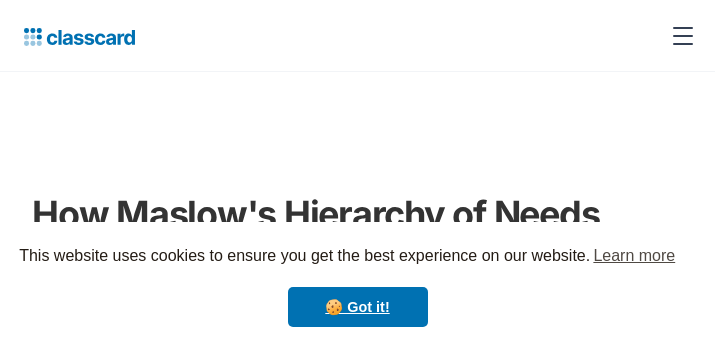 scroll, scrollTop: 0, scrollLeft: 0, axis: both 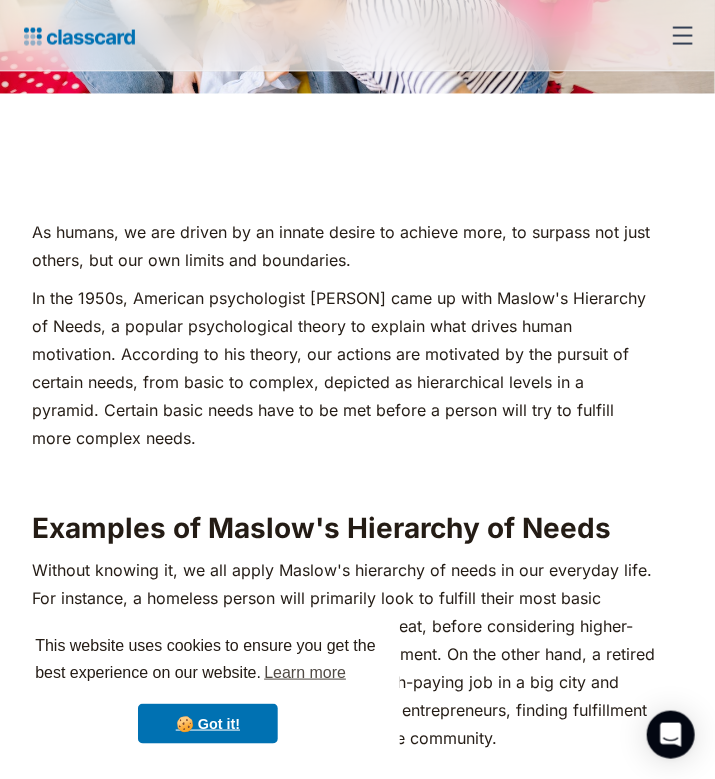 drag, startPoint x: 34, startPoint y: 226, endPoint x: 40, endPoint y: 267, distance: 41.4367 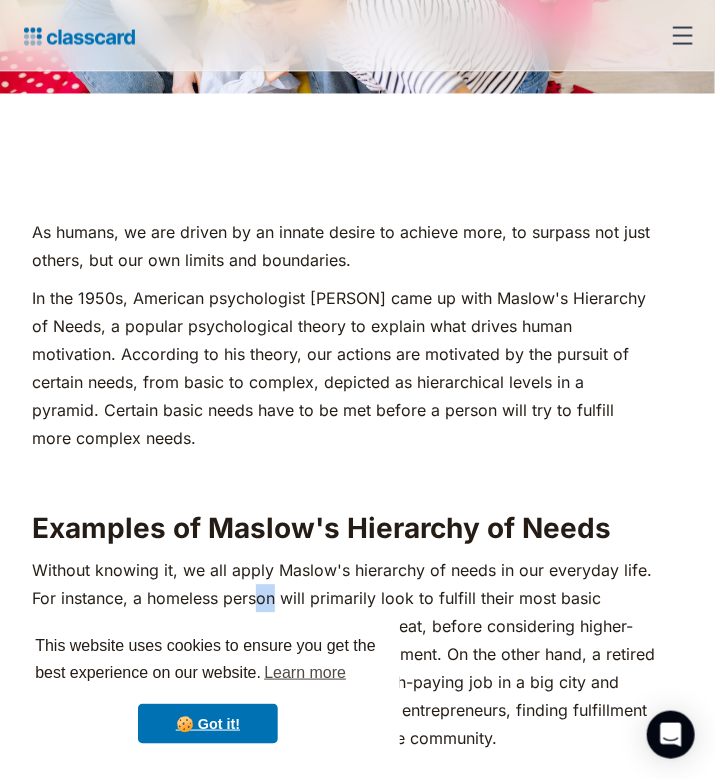 drag, startPoint x: 269, startPoint y: 606, endPoint x: 276, endPoint y: 593, distance: 14.764823 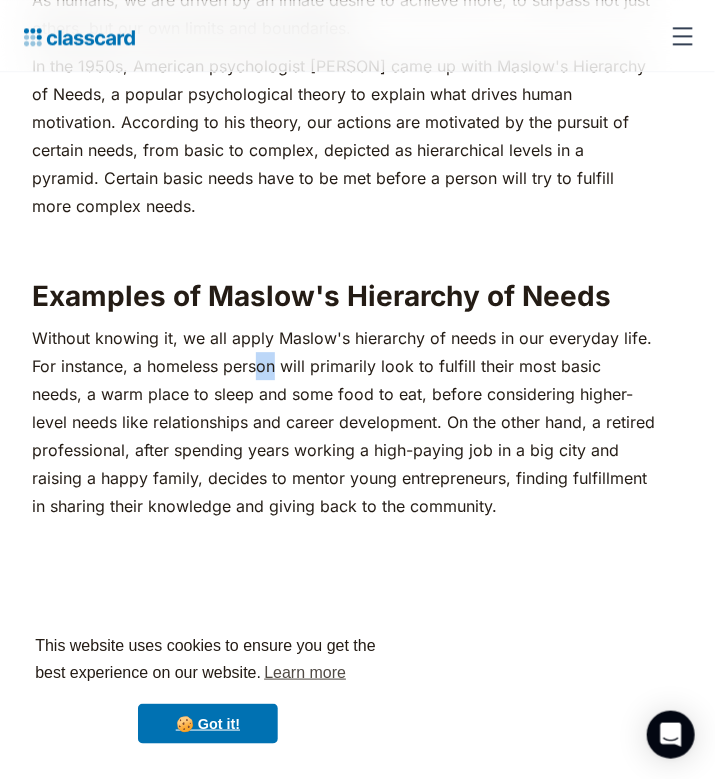 scroll, scrollTop: 1214, scrollLeft: 0, axis: vertical 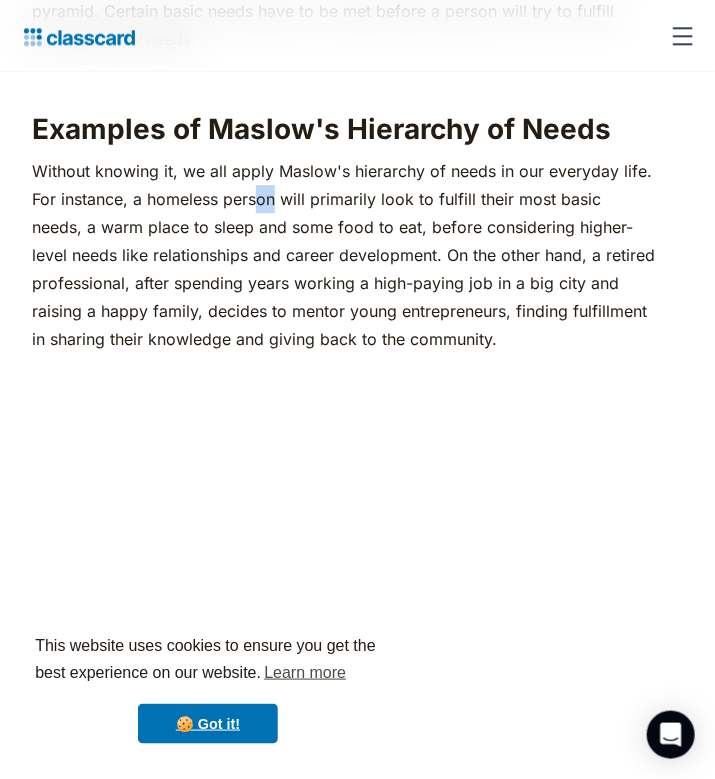 drag, startPoint x: 276, startPoint y: 593, endPoint x: 256, endPoint y: 655, distance: 65.14599 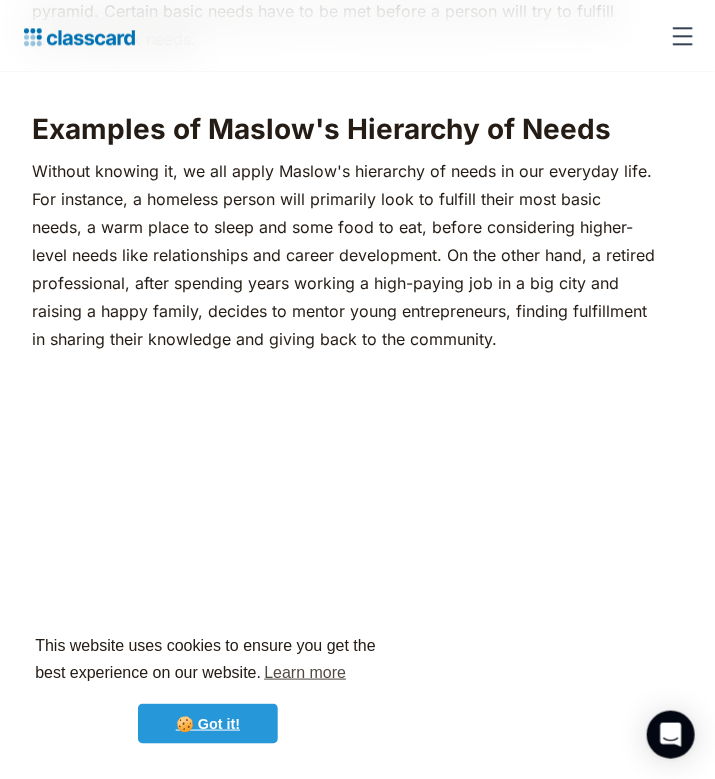 click on "🍪 Got it!" at bounding box center [208, 724] 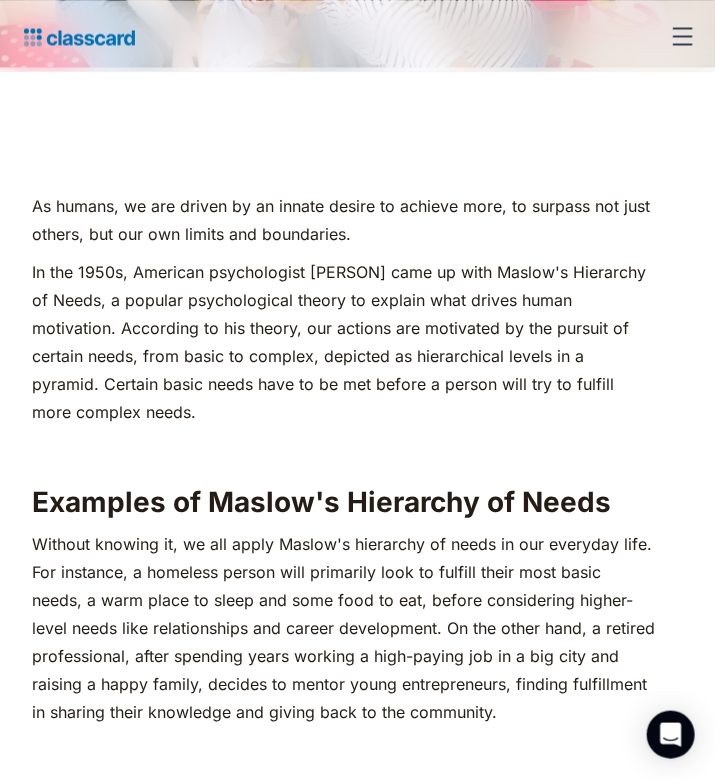 scroll, scrollTop: 914, scrollLeft: 0, axis: vertical 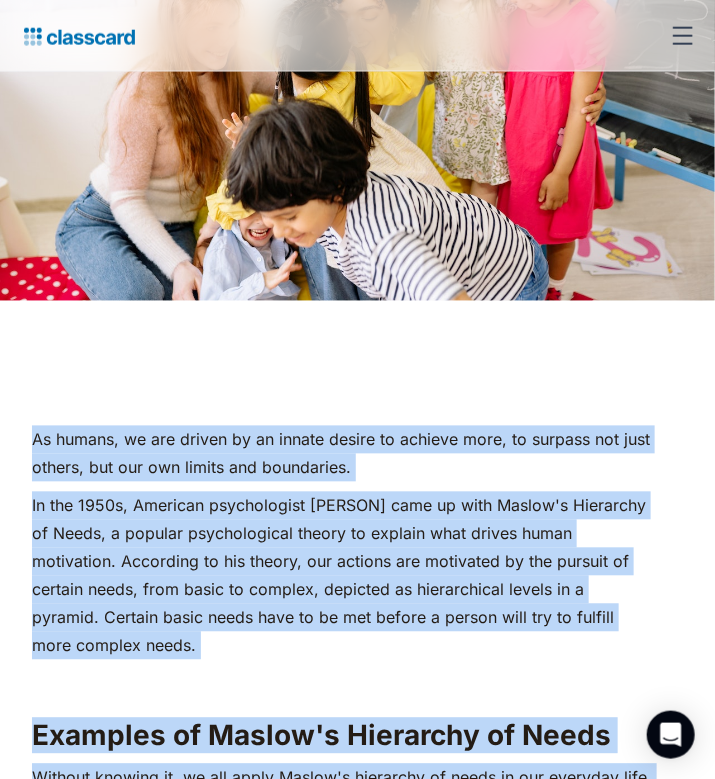 drag, startPoint x: 512, startPoint y: 639, endPoint x: 30, endPoint y: 441, distance: 521.0835 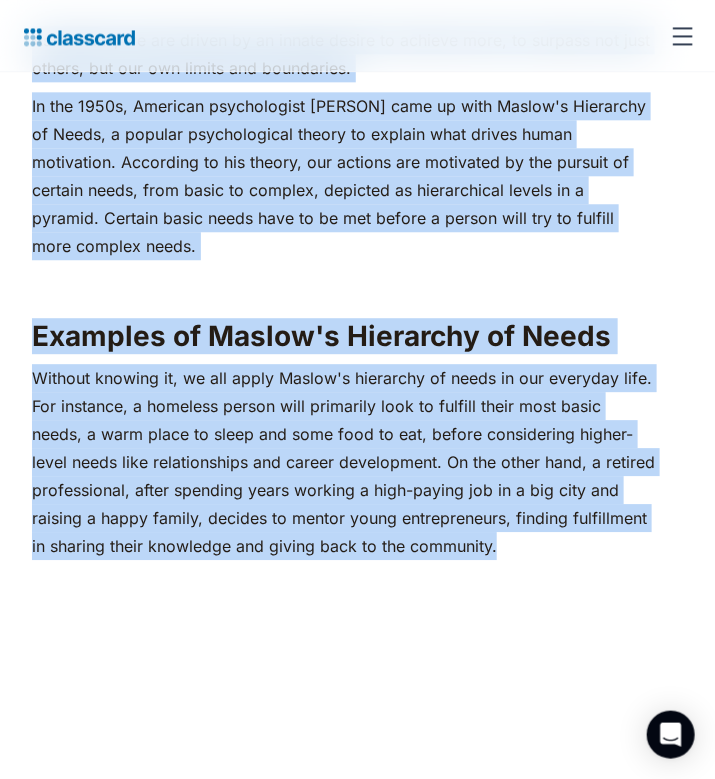 click on "‍Without knowing it, we all apply Maslow's hierarchy of needs in our everyday life. For instance, a homeless person will primarily look to fulfill their most basic needs, a warm place to sleep and some food to eat, before considering higher-level needs like relationships and career development. On the other hand, a retired professional, after spending years working a high-paying job in a big city and raising a happy family, decides to mentor young entrepreneurs, finding fulfillment in sharing their knowledge and giving back to the community." at bounding box center [343, 462] 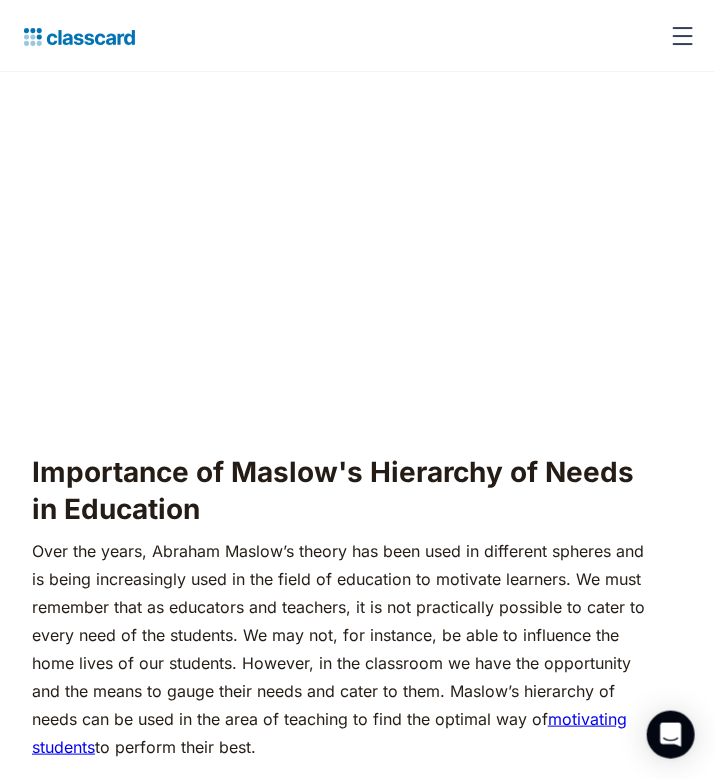 scroll, scrollTop: 1570, scrollLeft: 0, axis: vertical 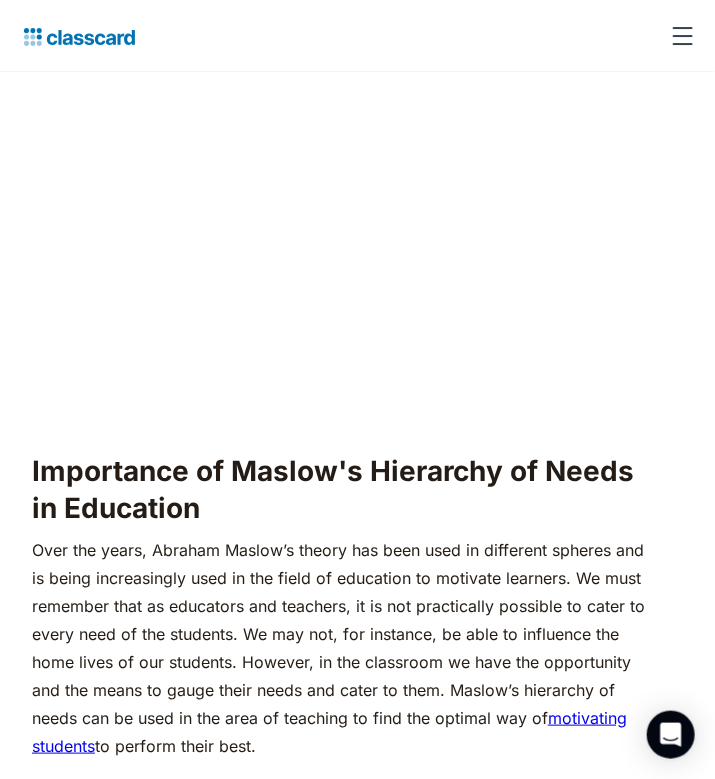 click on "Importance of Maslow's Hierarchy of Needs in Education" at bounding box center [343, 489] 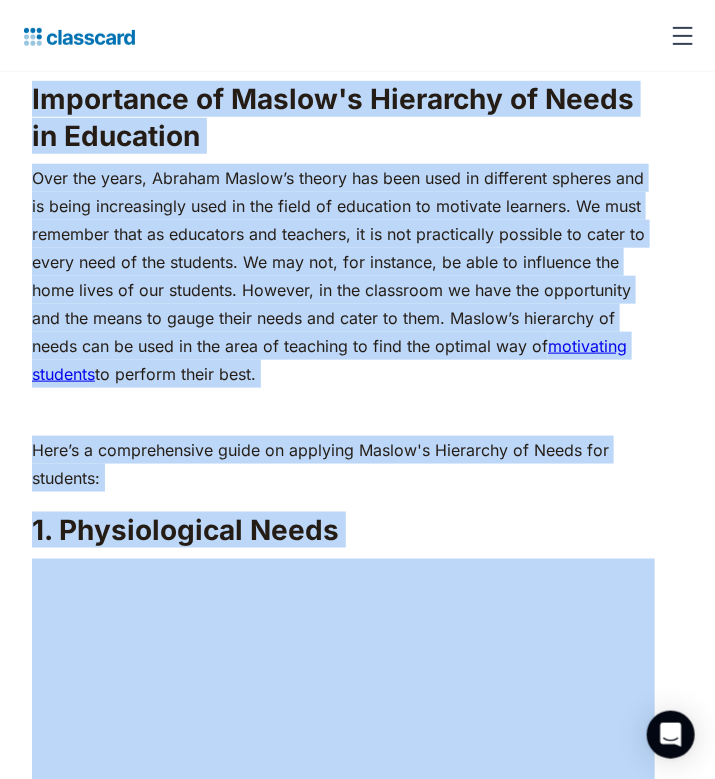 scroll, scrollTop: 2189, scrollLeft: 0, axis: vertical 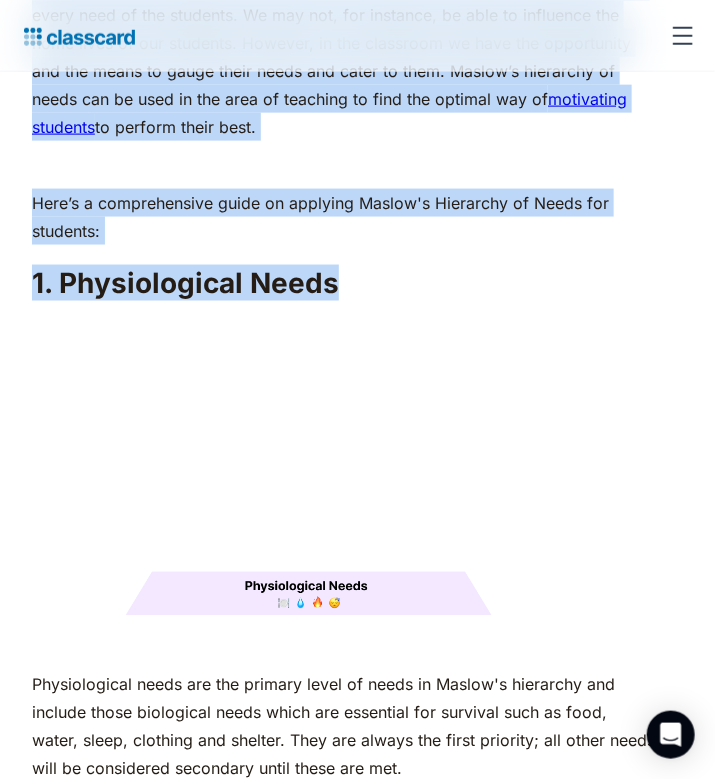 drag, startPoint x: 35, startPoint y: 469, endPoint x: 322, endPoint y: 287, distance: 339.84262 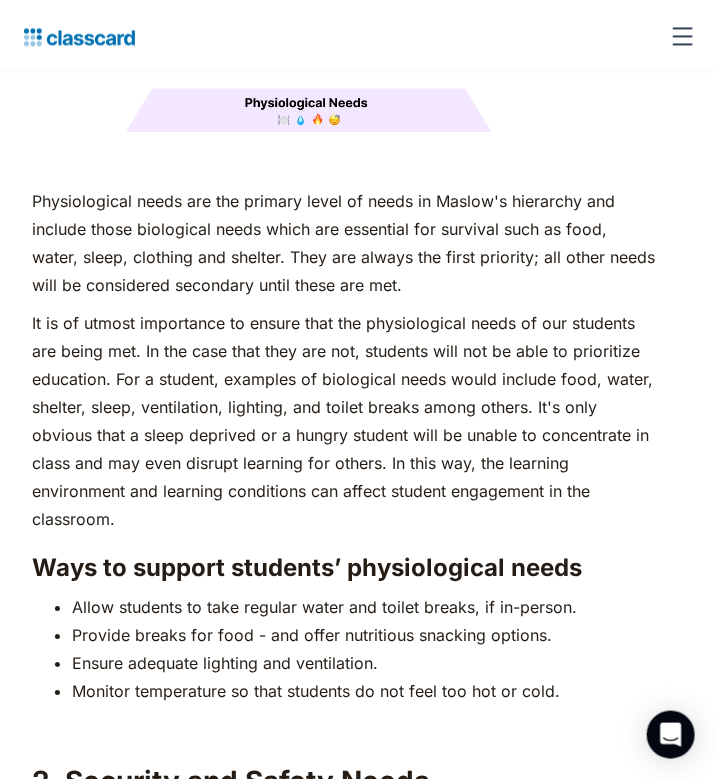 scroll, scrollTop: 2589, scrollLeft: 0, axis: vertical 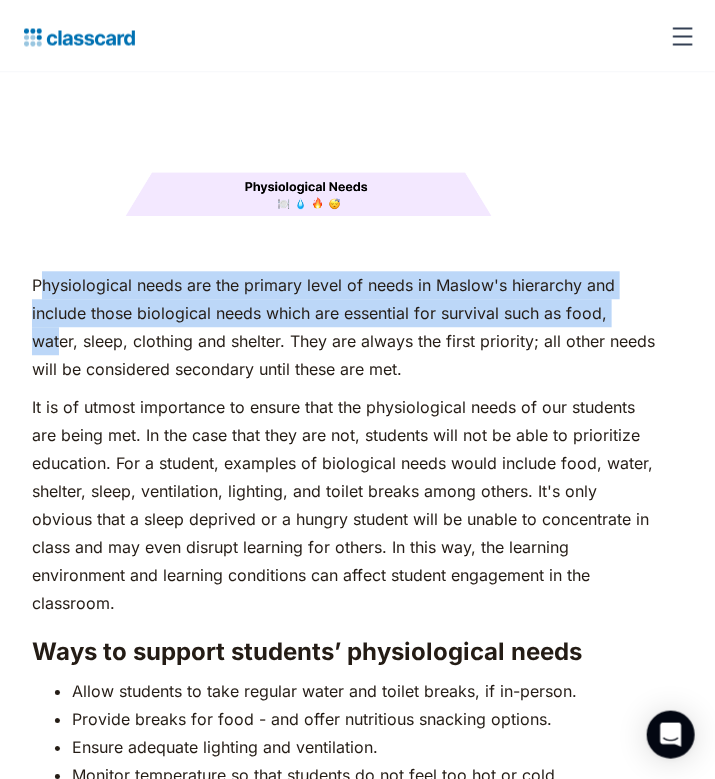 drag, startPoint x: 38, startPoint y: 283, endPoint x: 57, endPoint y: 342, distance: 61.983868 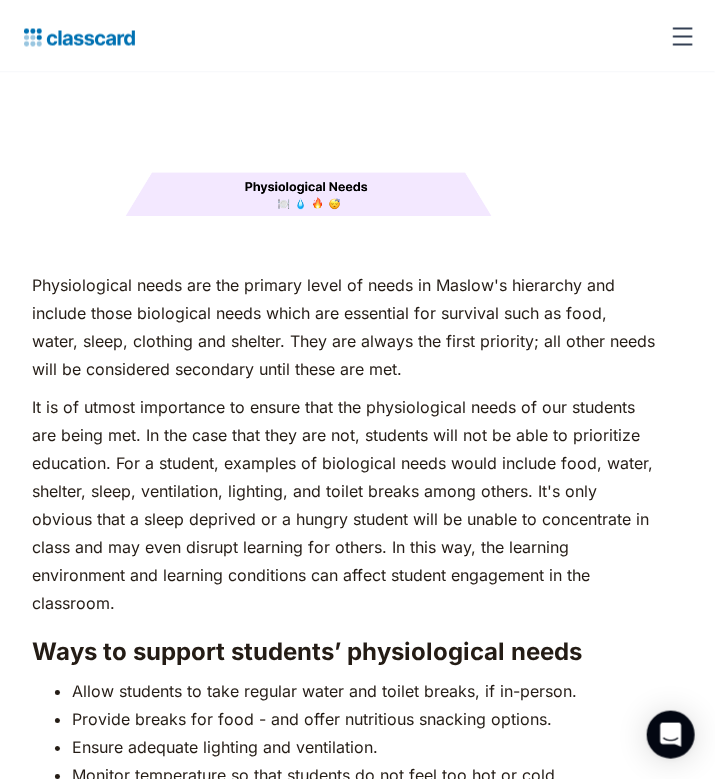 click on "As humans, we are driven by an innate desire to achieve more, to surpass not just others, but our own limits and boundaries. In the 1950s, American psychologist [PERSON] came up with Maslow's Hierarchy of Needs, a popular psychological theory to explain what drives human motivation. According to his theory, our actions are motivated by the pursuit of certain needs, from basic to complex, depicted as hierarchical levels in a pyramid. Certain basic needs have to be met before a person will try to fulfill more complex needs.‍ ‍ Examples of Maslow's Hierarchy of Needs ‍ ‍ Importance of Maslow's Hierarchy of Needs in Education motivating students  to perform their best.  ‍ Here’s a comprehensive guide on applying Maslow's Hierarchy of Needs for students: 1. Physiological Needs ‍ Ways to support students’ physiological needs Allow students to take regular water and toilet breaks, if in-person. Provide breaks for food - and offer nutritious snacking options. ‍ 2. Security and Safety Needs ." at bounding box center (343, -2306) 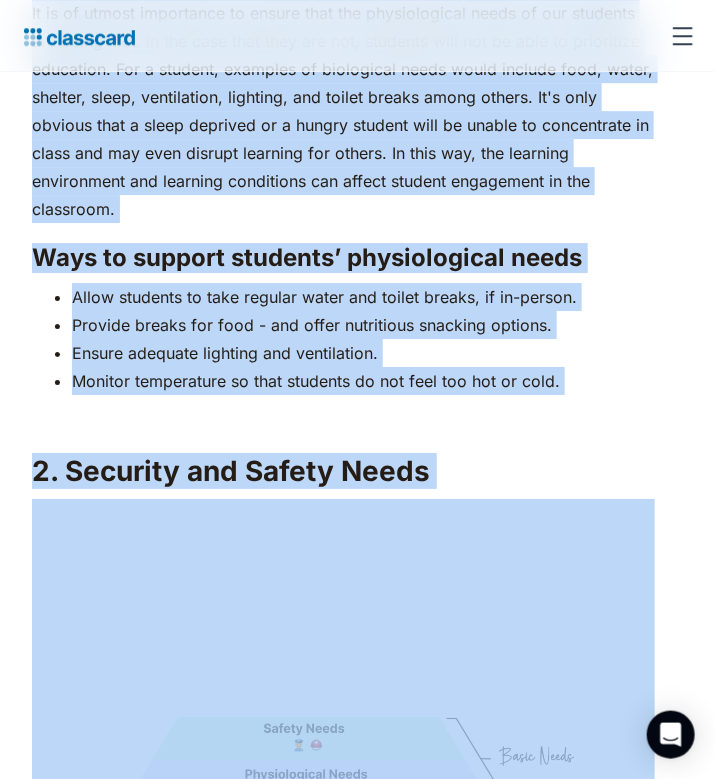 scroll, scrollTop: 3003, scrollLeft: 0, axis: vertical 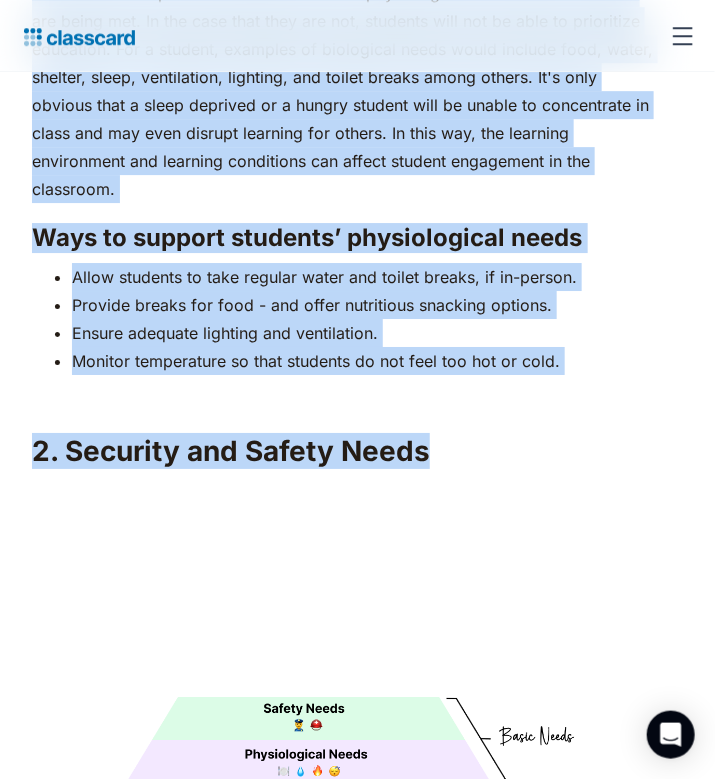 drag, startPoint x: 48, startPoint y: 302, endPoint x: 437, endPoint y: 436, distance: 411.43286 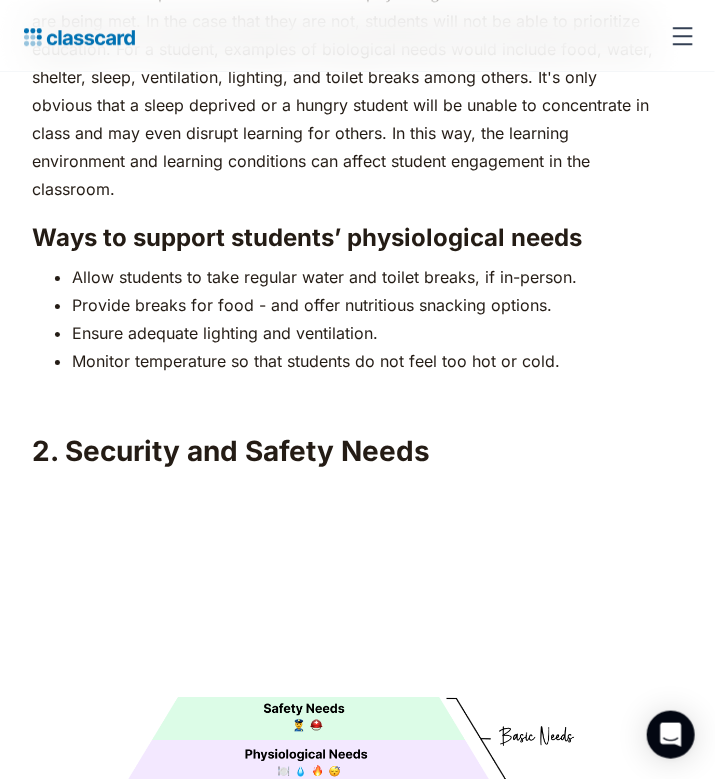 click on "2. Security and Safety Needs" at bounding box center (343, 451) 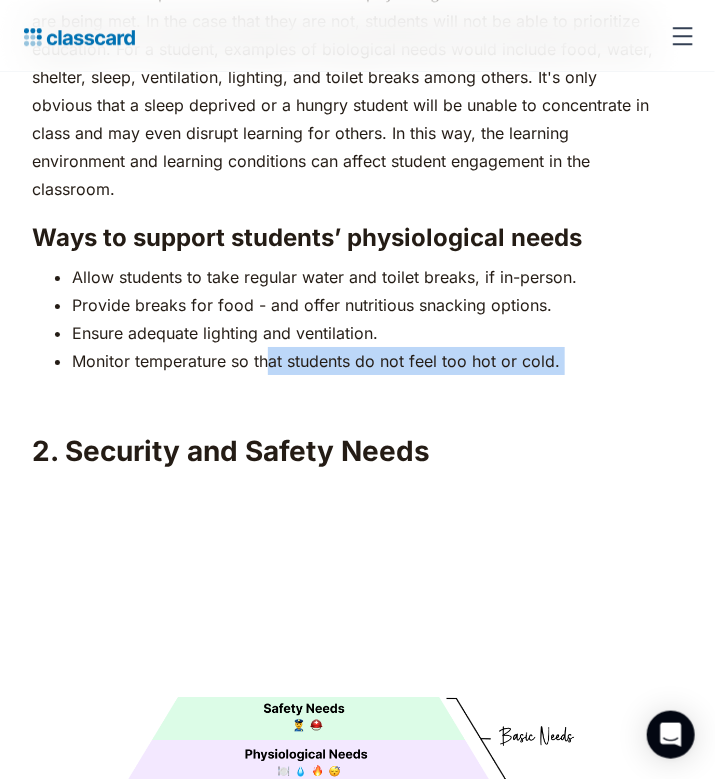 drag, startPoint x: 271, startPoint y: 396, endPoint x: 268, endPoint y: 366, distance: 30.149628 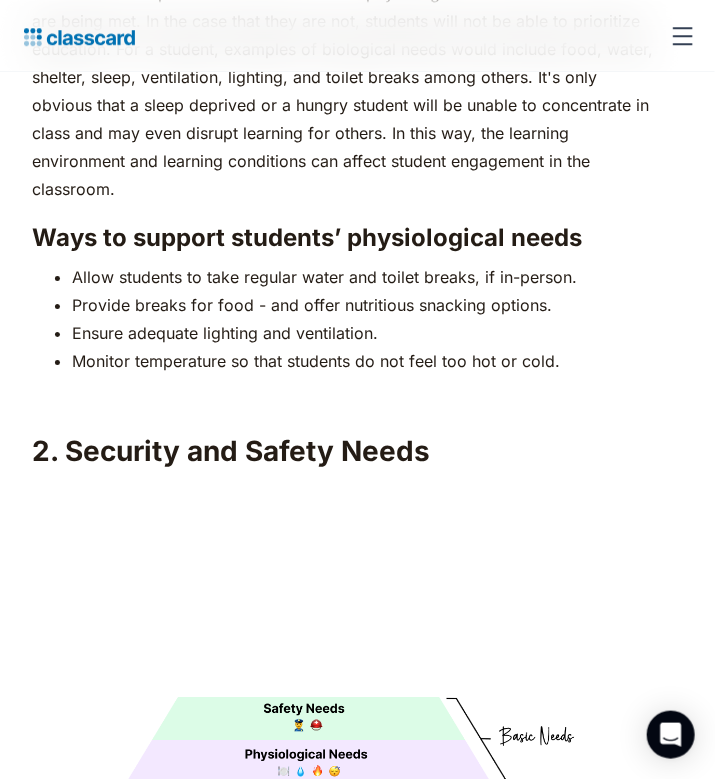 click on "Monitor temperature so that students do not feel too hot or cold." at bounding box center (363, 361) 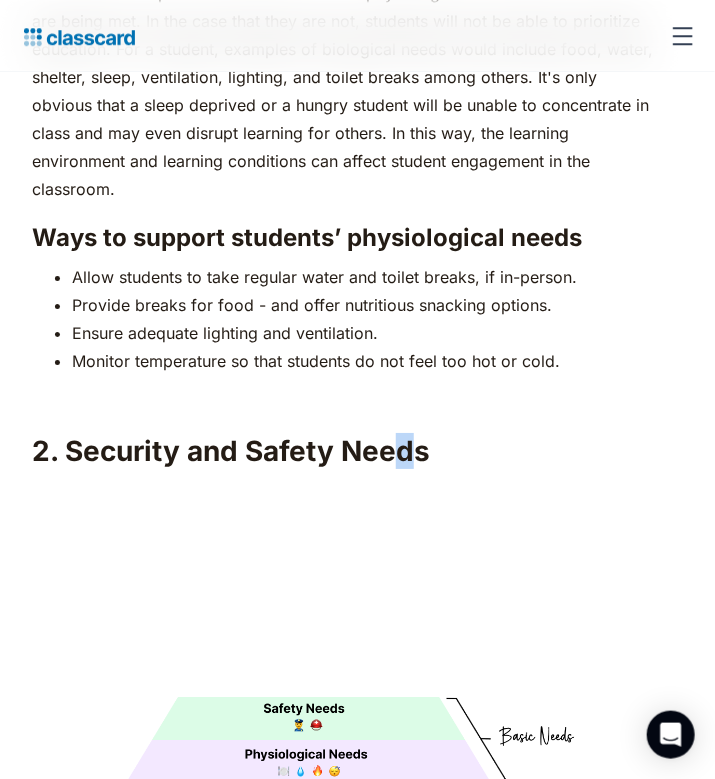 drag, startPoint x: 420, startPoint y: 454, endPoint x: 261, endPoint y: 299, distance: 222.04955 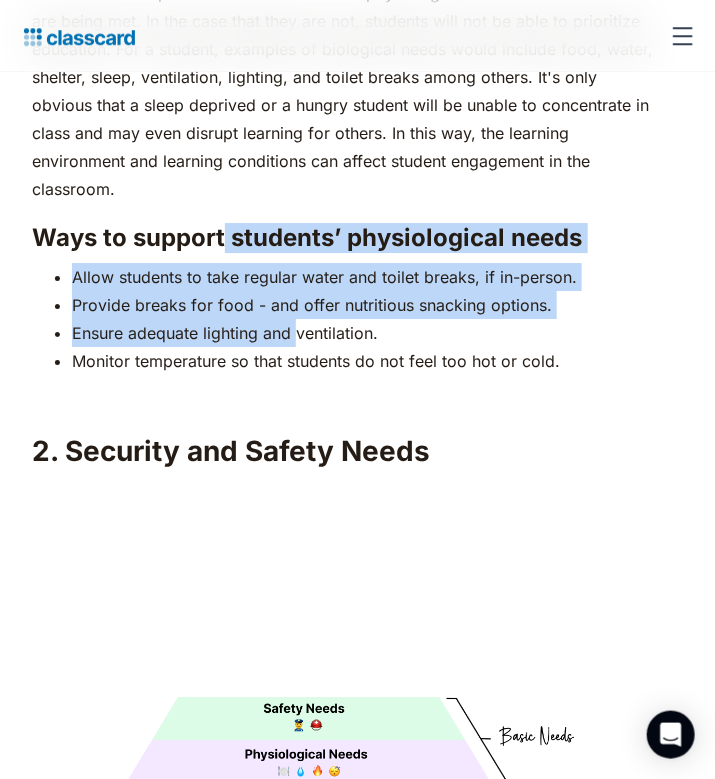 drag, startPoint x: 261, startPoint y: 299, endPoint x: 225, endPoint y: 205, distance: 100.65784 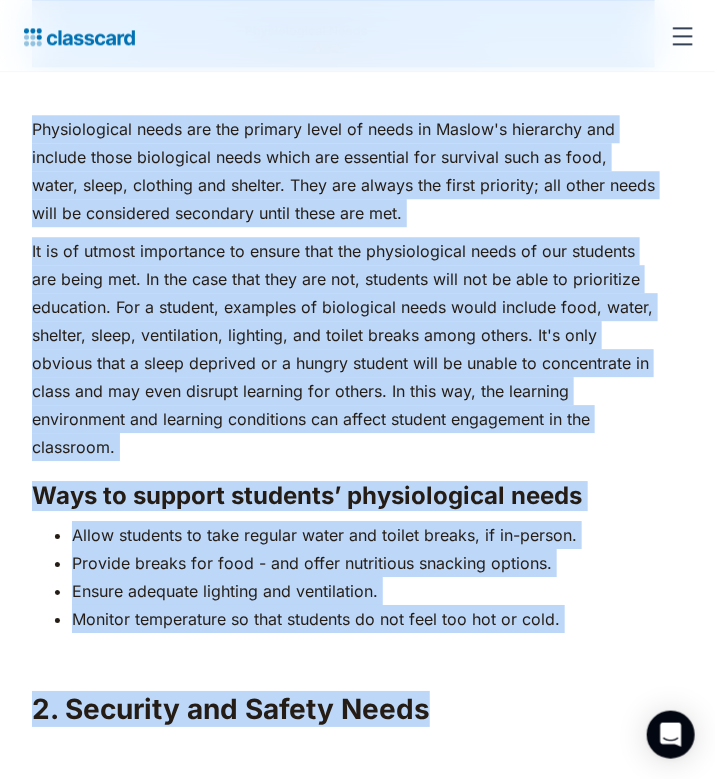scroll, scrollTop: 2684, scrollLeft: 0, axis: vertical 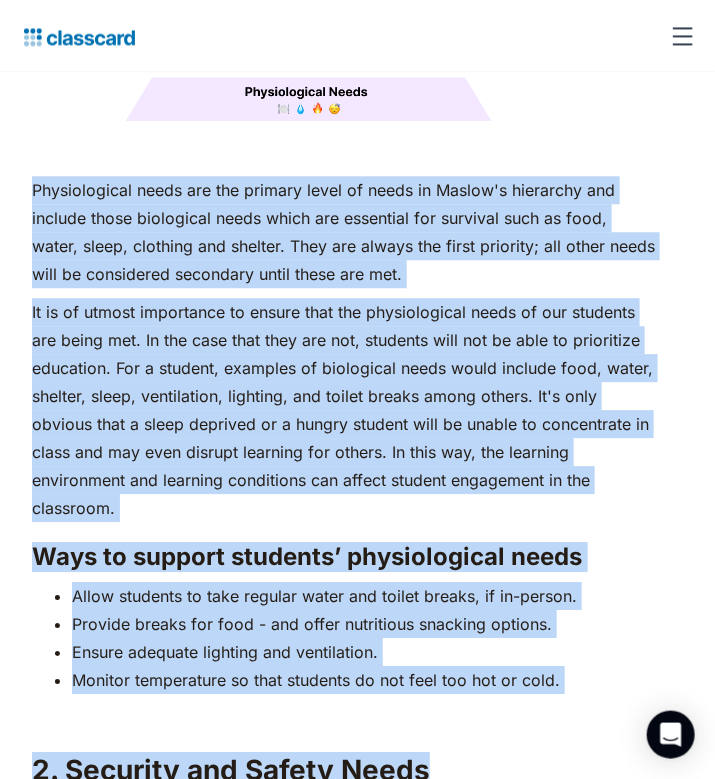 drag, startPoint x: 428, startPoint y: 454, endPoint x: 36, endPoint y: 186, distance: 474.85577 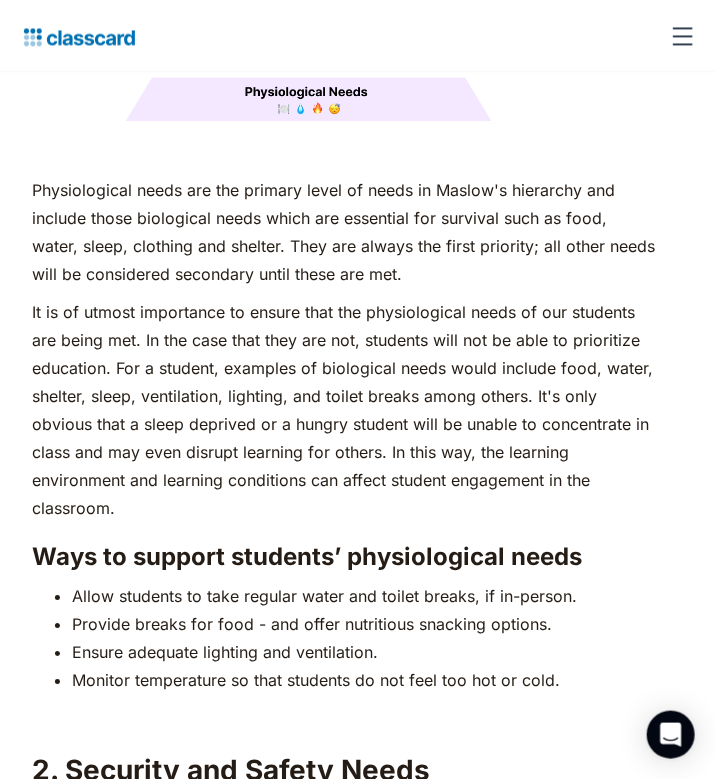 click on "As humans, we are driven by an innate desire to achieve more, to surpass not just others, but our own limits and boundaries. In the 1950s, American psychologist [PERSON] came up with Maslow's Hierarchy of Needs, a popular psychological theory to explain what drives human motivation. According to his theory, our actions are motivated by the pursuit of certain needs, from basic to complex, depicted as hierarchical levels in a pyramid. Certain basic needs have to be met before a person will try to fulfill more complex needs.‍ ‍ Examples of Maslow's Hierarchy of Needs ‍ ‍ Importance of Maslow's Hierarchy of Needs in Education motivating students  to perform their best.  ‍ Here’s a comprehensive guide on applying Maslow's Hierarchy of Needs for students: 1. Physiological Needs ‍ Ways to support students’ physiological needs Allow students to take regular water and toilet breaks, if in-person. Provide breaks for food - and offer nutritious snacking options. ‍ 2. Security and Safety Needs ." at bounding box center [343, -2401] 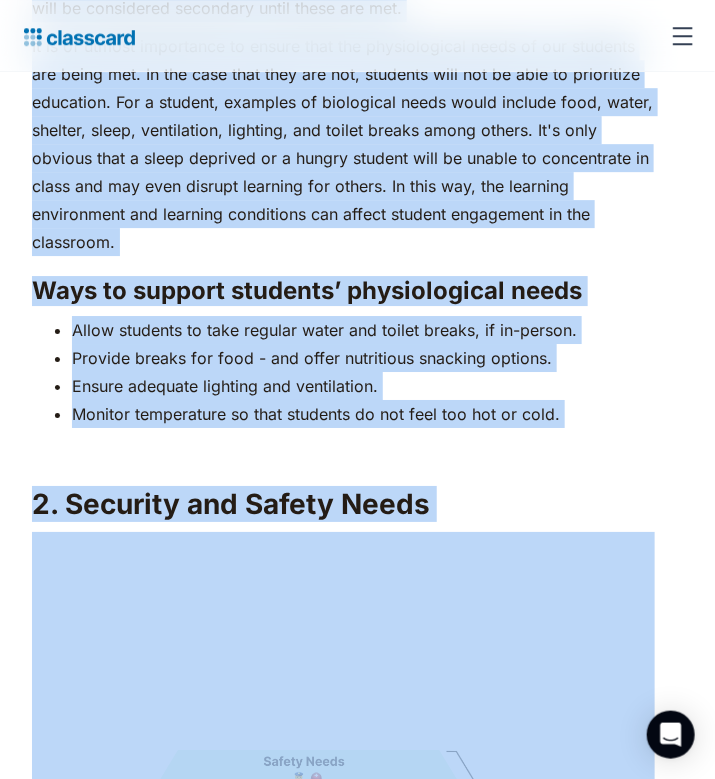 scroll, scrollTop: 3038, scrollLeft: 0, axis: vertical 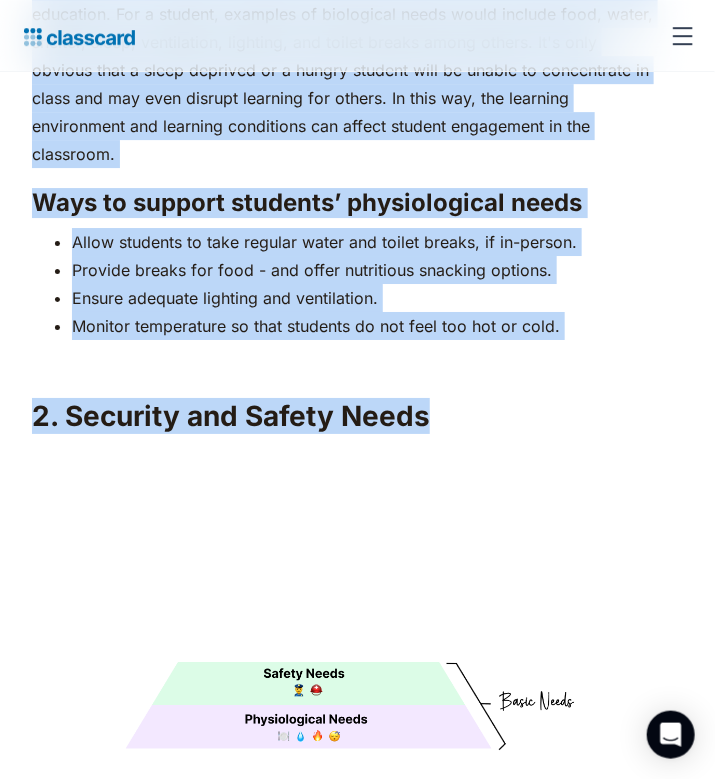 drag, startPoint x: 58, startPoint y: 242, endPoint x: 427, endPoint y: 407, distance: 404.21033 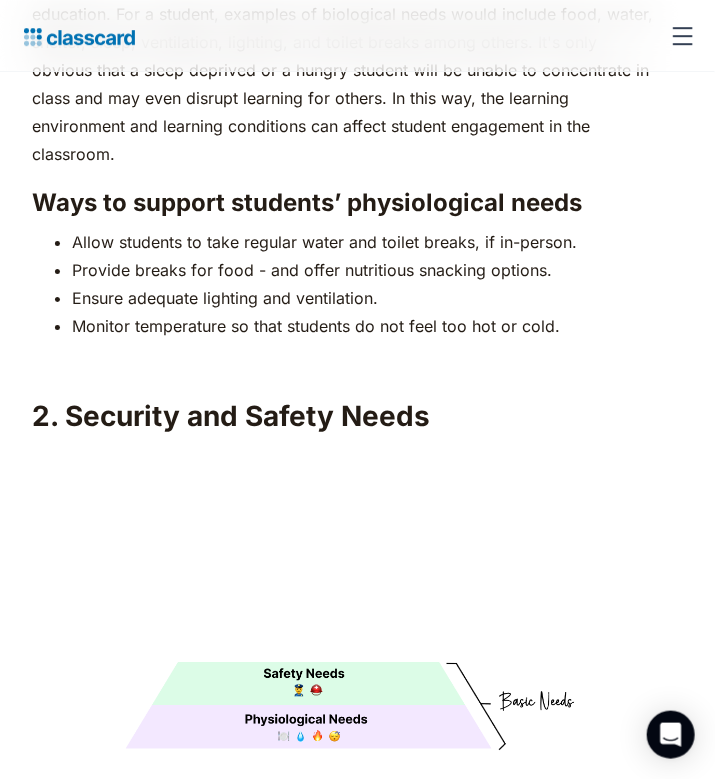 click on "2. Security and Safety Needs" at bounding box center [343, 416] 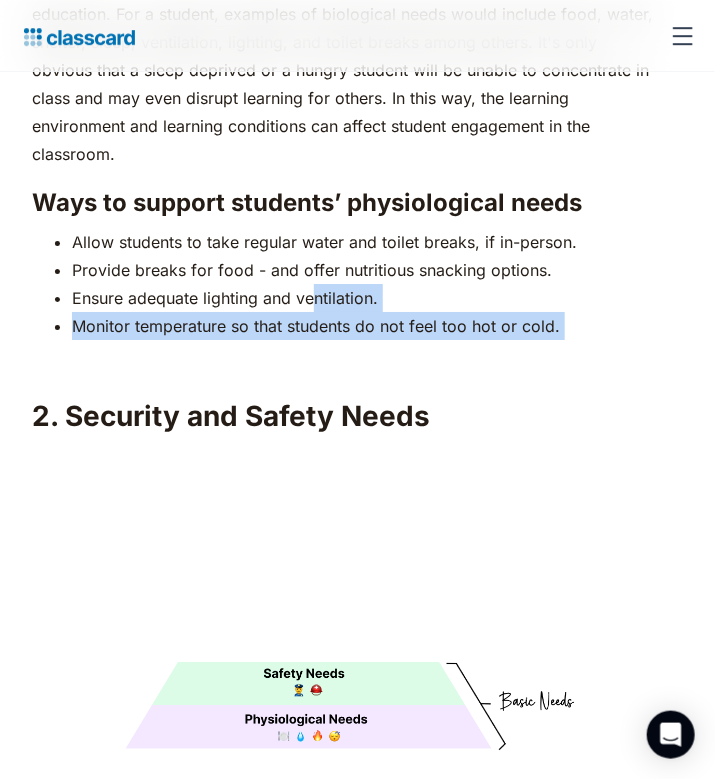 drag, startPoint x: 322, startPoint y: 308, endPoint x: 315, endPoint y: 266, distance: 42.579338 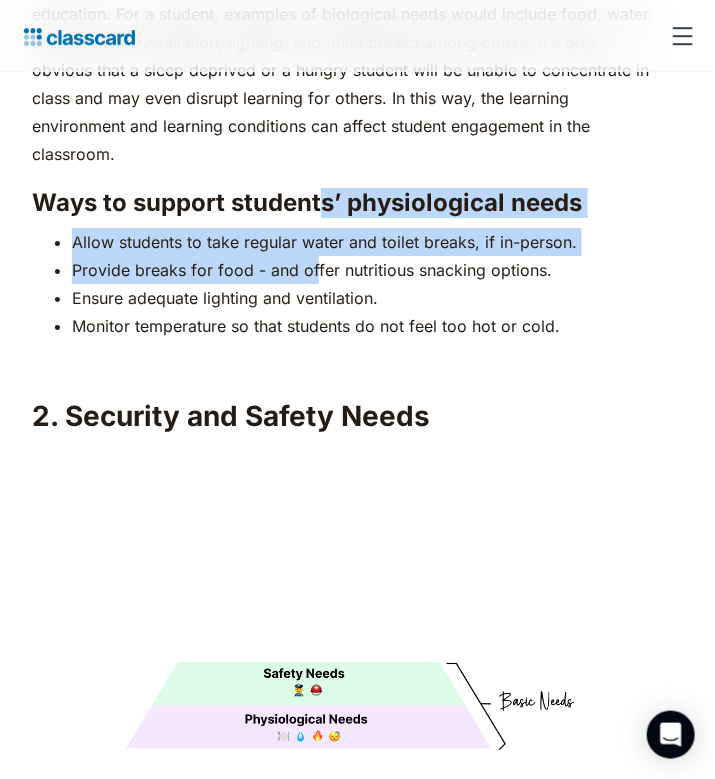 drag, startPoint x: 315, startPoint y: 266, endPoint x: 320, endPoint y: 113, distance: 153.08168 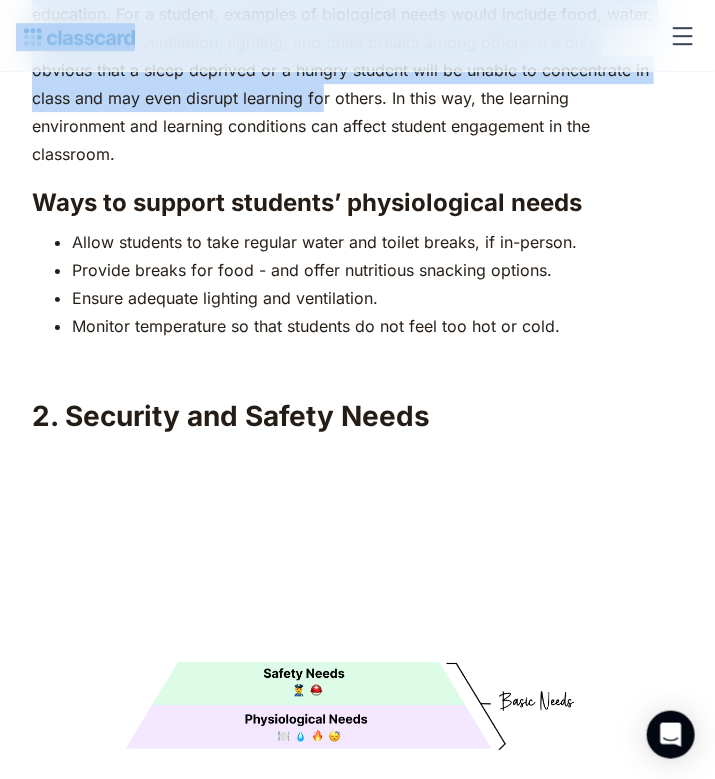 drag, startPoint x: 318, startPoint y: 102, endPoint x: 316, endPoint y: 76, distance: 26.076809 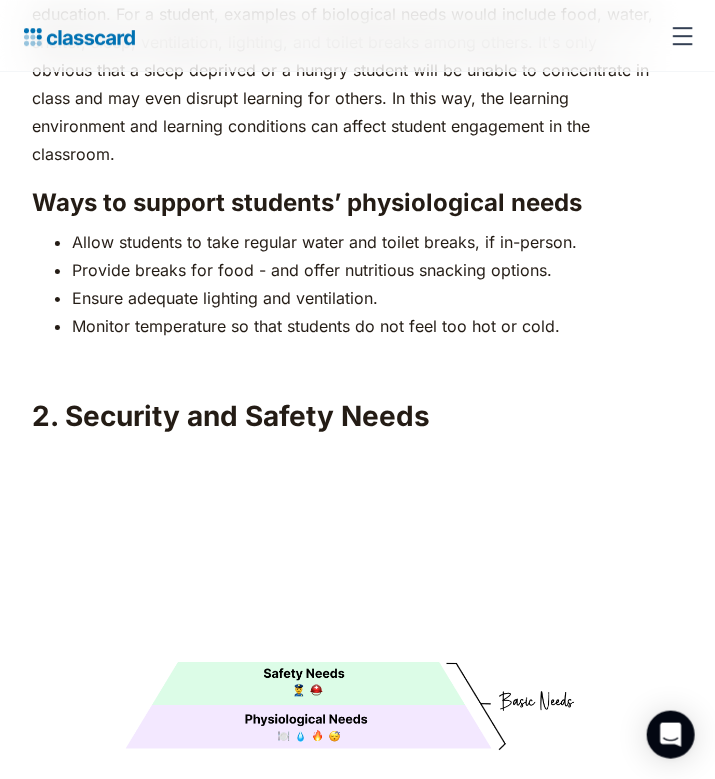 click on "2. Security and Safety Needs" at bounding box center (343, 416) 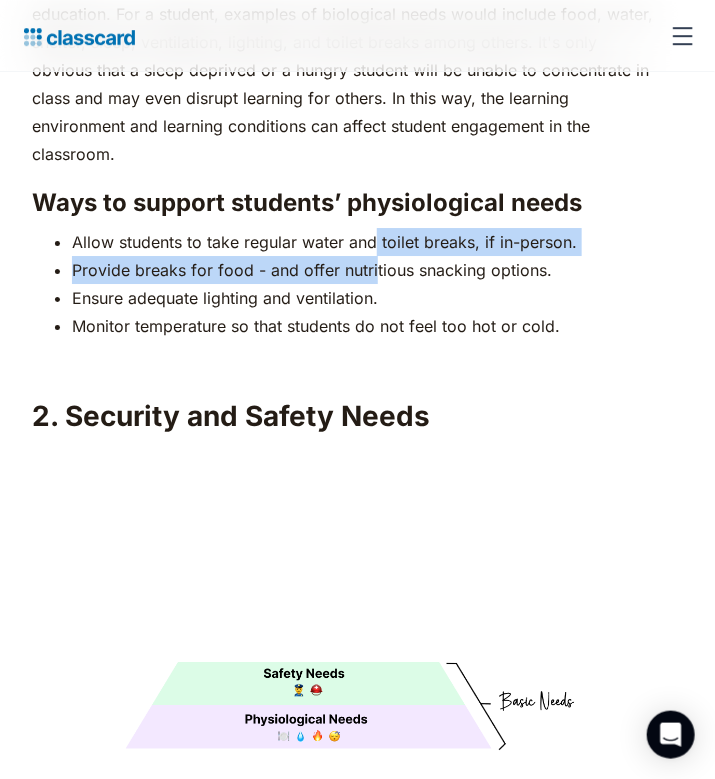 click on "Allow students to take regular water and toilet breaks, if in-person. Provide breaks for food - and offer nutritious snacking options. Ensure adequate lighting and ventilation. Monitor temperature so that students do not feel too hot or cold." at bounding box center [343, 284] 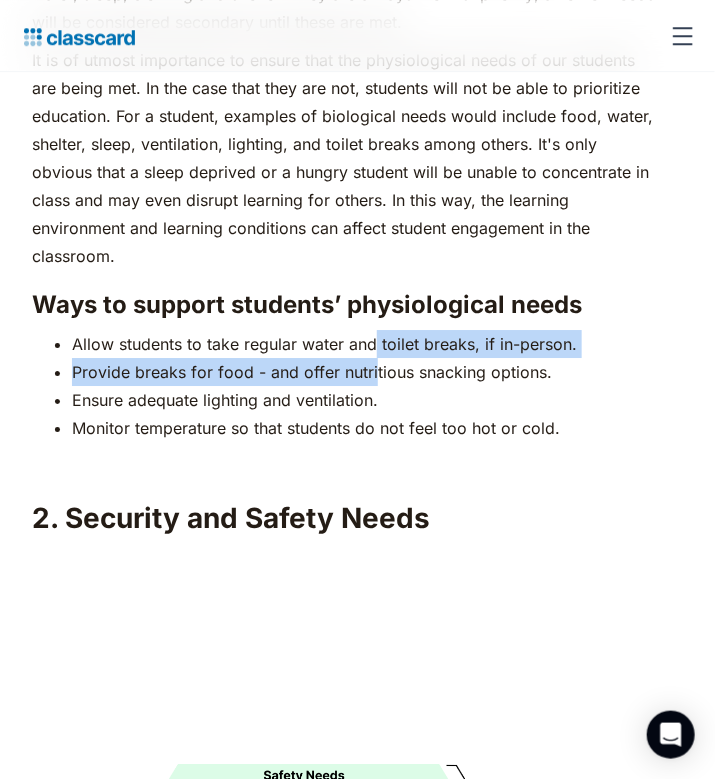 scroll, scrollTop: 2738, scrollLeft: 0, axis: vertical 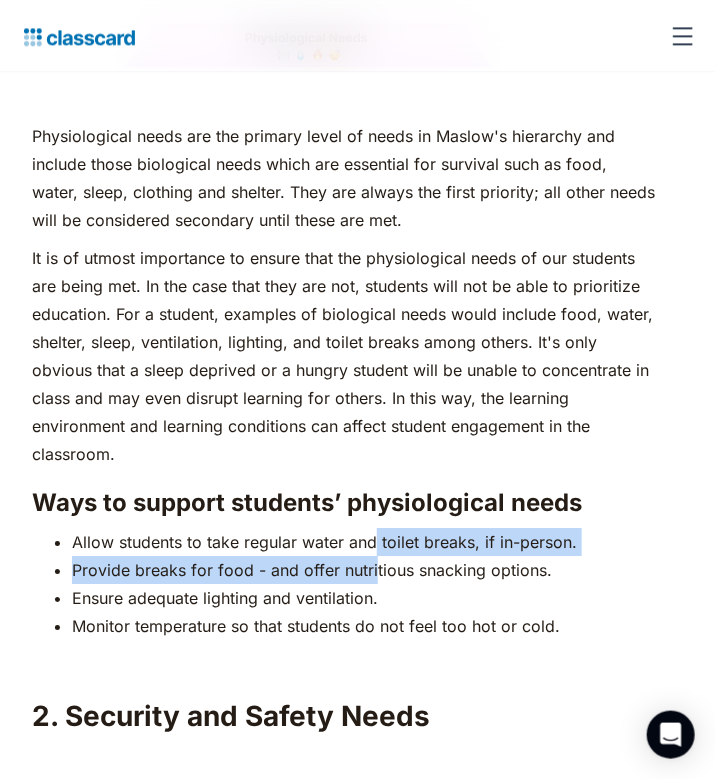 click on "As humans, we are driven by an innate desire to achieve more, to surpass not just others, but our own limits and boundaries. In the 1950s, American psychologist [PERSON] came up with Maslow's Hierarchy of Needs, a popular psychological theory to explain what drives human motivation. According to his theory, our actions are motivated by the pursuit of certain needs, from basic to complex, depicted as hierarchical levels in a pyramid. Certain basic needs have to be met before a person will try to fulfill more complex needs.‍ ‍ Examples of Maslow's Hierarchy of Needs ‍ ‍ Importance of Maslow's Hierarchy of Needs in Education motivating students  to perform their best.  ‍ Here’s a comprehensive guide on applying Maslow's Hierarchy of Needs for students: 1. Physiological Needs ‍ Ways to support students’ physiological needs Allow students to take regular water and toilet breaks, if in-person. Provide breaks for food - and offer nutritious snacking options. ‍ 2. Security and Safety Needs ." at bounding box center (343, -2455) 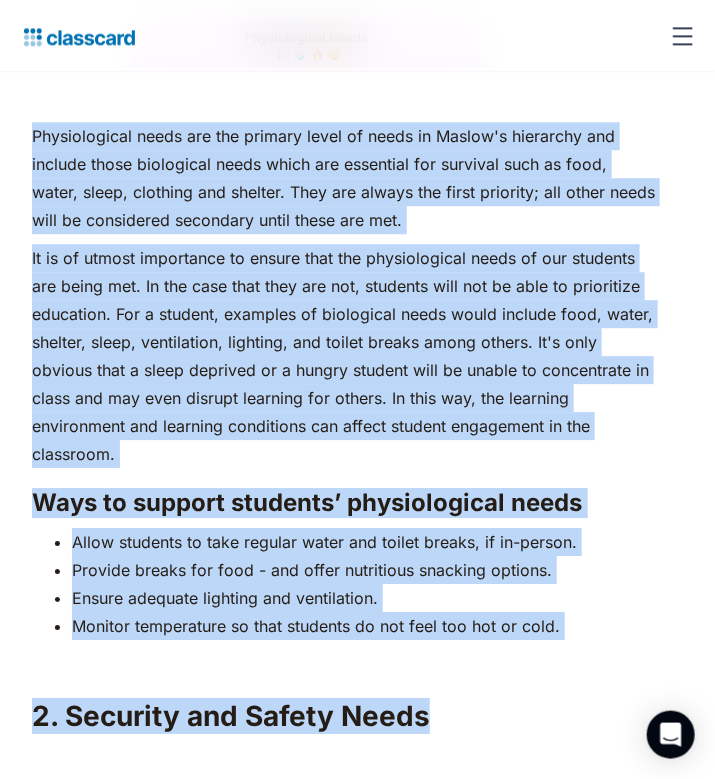 drag, startPoint x: 58, startPoint y: 221, endPoint x: 425, endPoint y: 727, distance: 625.08 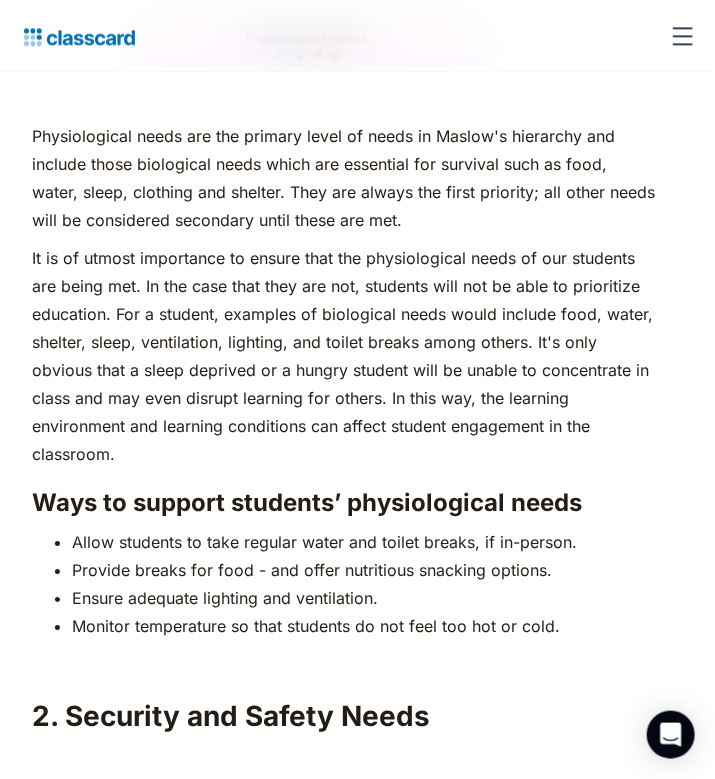 click on "2. Security and Safety Needs" at bounding box center (343, 716) 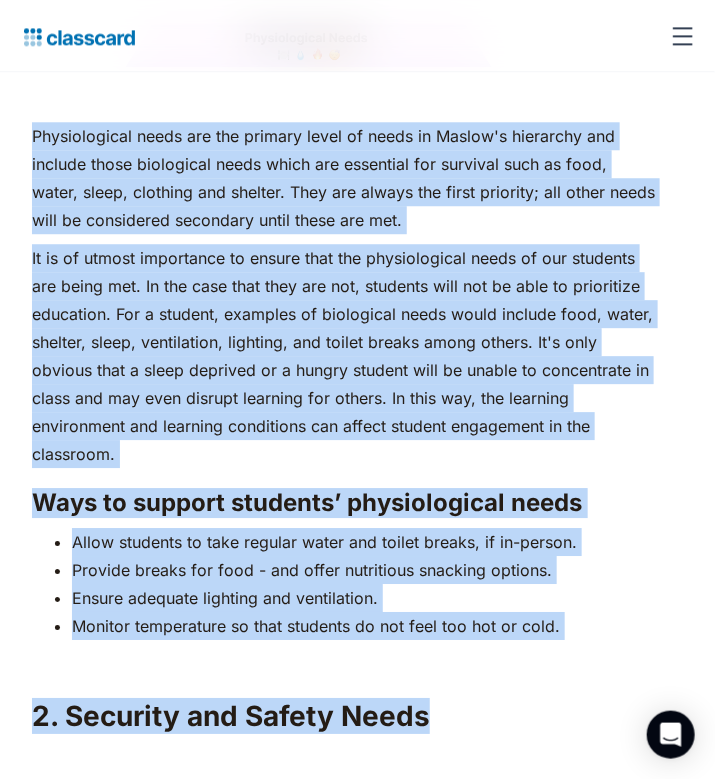 drag, startPoint x: 425, startPoint y: 727, endPoint x: 36, endPoint y: 138, distance: 705.8626 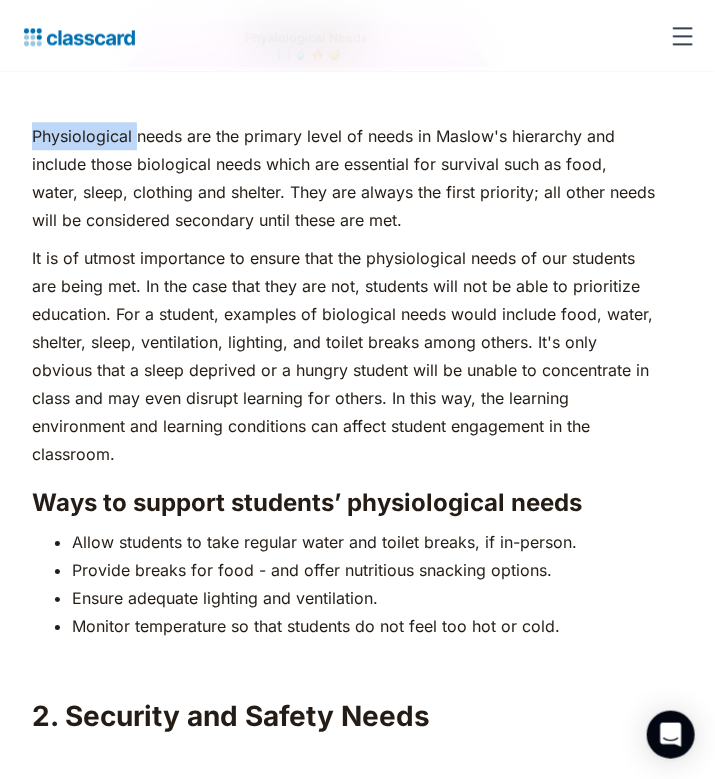 click on "Physiological needs are the primary level of needs in Maslow's hierarchy and include those biological needs which are essential for survival such as food, water, sleep, clothing and shelter. They are always the first priority; all other needs will be considered secondary until these are met." at bounding box center [343, 178] 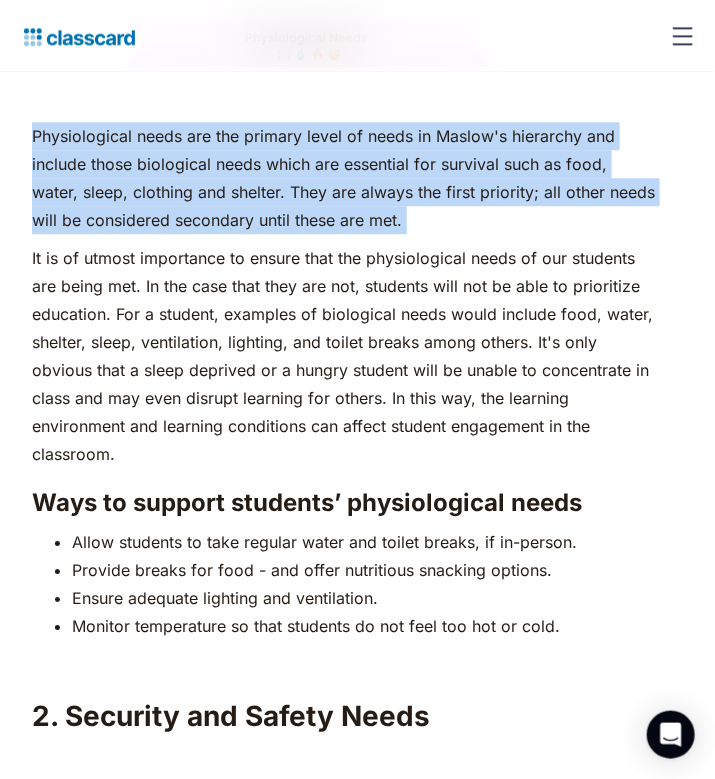 click on "Physiological needs are the primary level of needs in Maslow's hierarchy and include those biological needs which are essential for survival such as food, water, sleep, clothing and shelter. They are always the first priority; all other needs will be considered secondary until these are met." at bounding box center [343, 178] 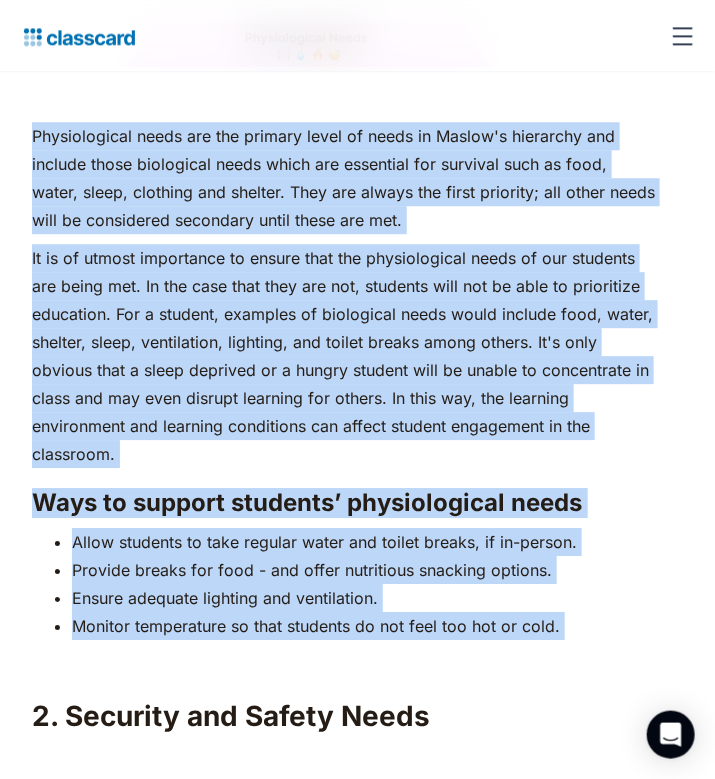 drag, startPoint x: 36, startPoint y: 138, endPoint x: 372, endPoint y: 643, distance: 606.56494 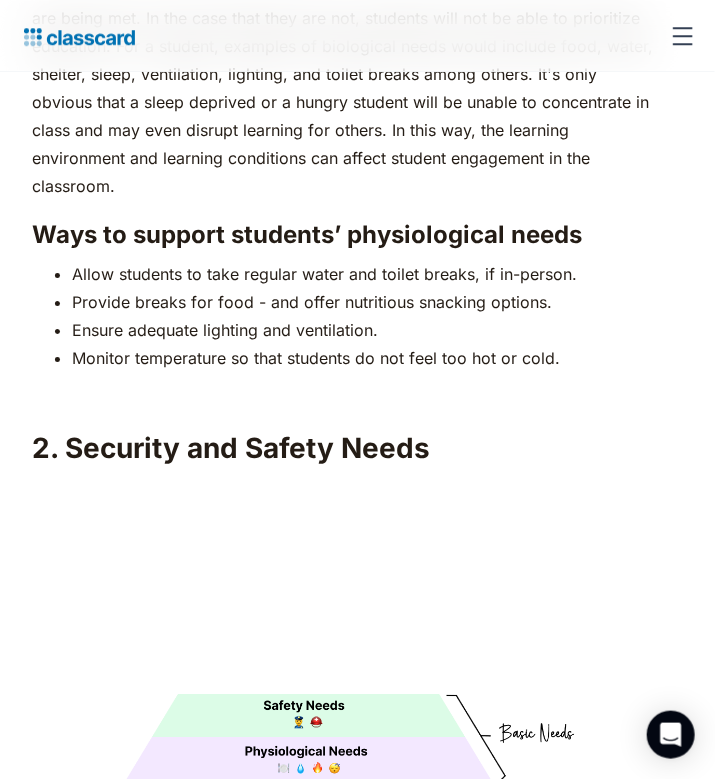 scroll, scrollTop: 3011, scrollLeft: 0, axis: vertical 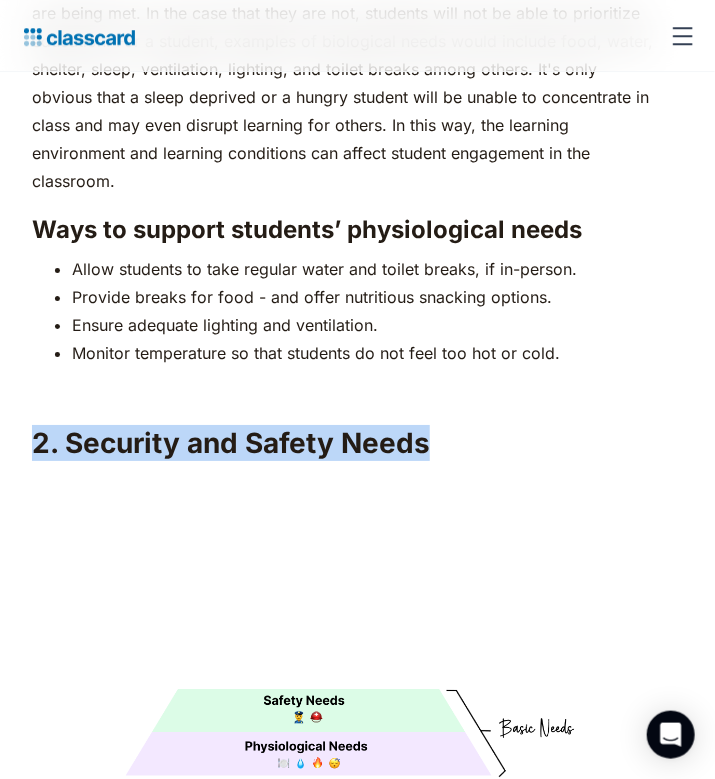 drag, startPoint x: 425, startPoint y: 453, endPoint x: 27, endPoint y: 438, distance: 398.28256 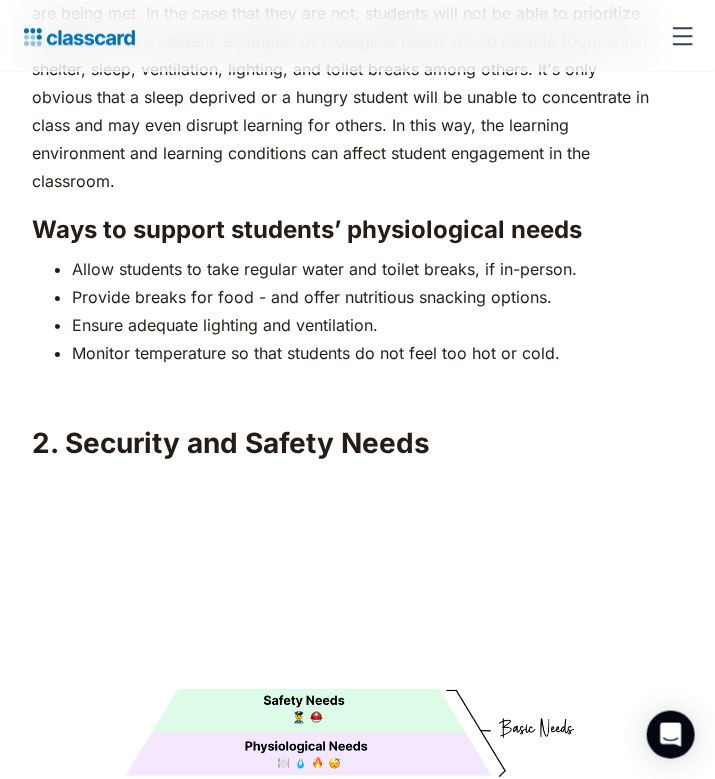 click on "It is of utmost importance to ensure that the physiological needs of our students are being met. In the case that they are not, students will not be able to prioritize education. For a student, examples of biological needs would include food, water, shelter, sleep, ventilation, lighting, and toilet breaks among others. It's only obvious that a sleep deprived or a hungry student will be unable to concentrate in class and may even disrupt learning for others. In this way, the learning environment and learning conditions can affect student engagement in the classroom." at bounding box center (343, 83) 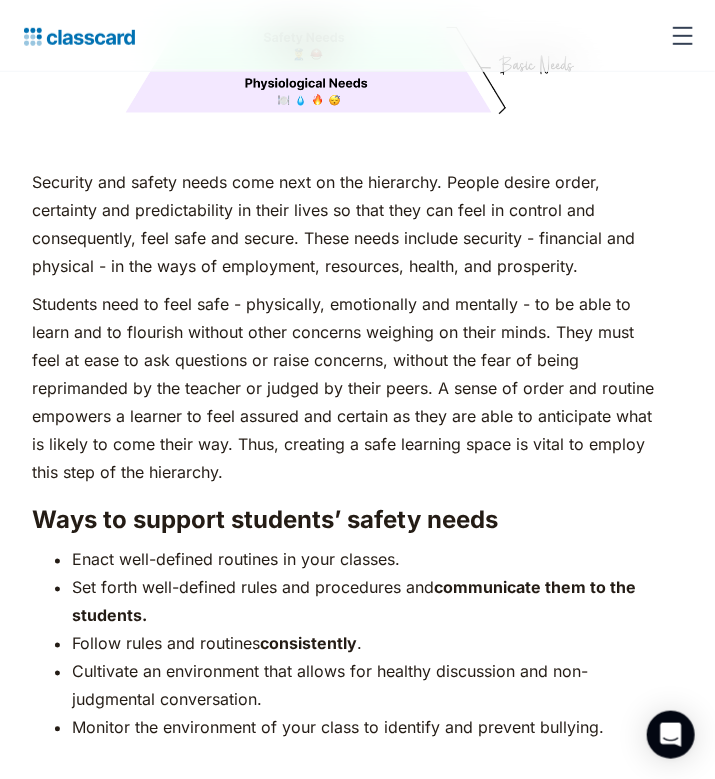 scroll, scrollTop: 3673, scrollLeft: 0, axis: vertical 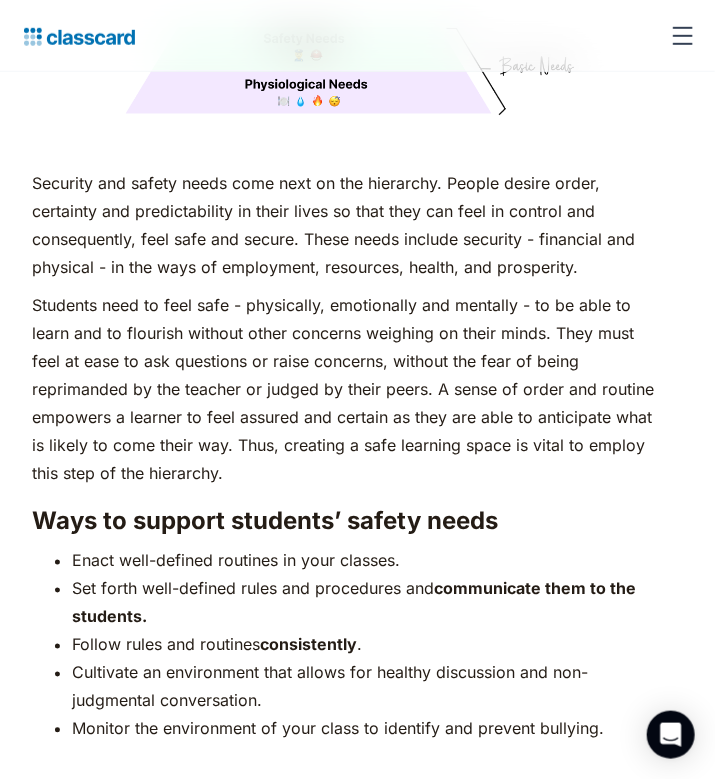 drag, startPoint x: 34, startPoint y: 174, endPoint x: 65, endPoint y: 201, distance: 41.109608 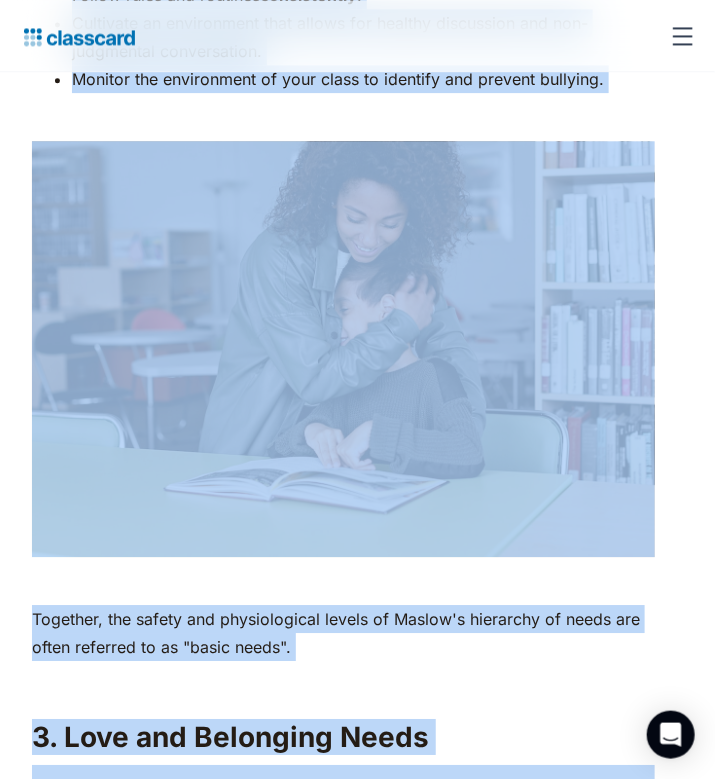 drag, startPoint x: 65, startPoint y: 201, endPoint x: 519, endPoint y: 826, distance: 772.4901 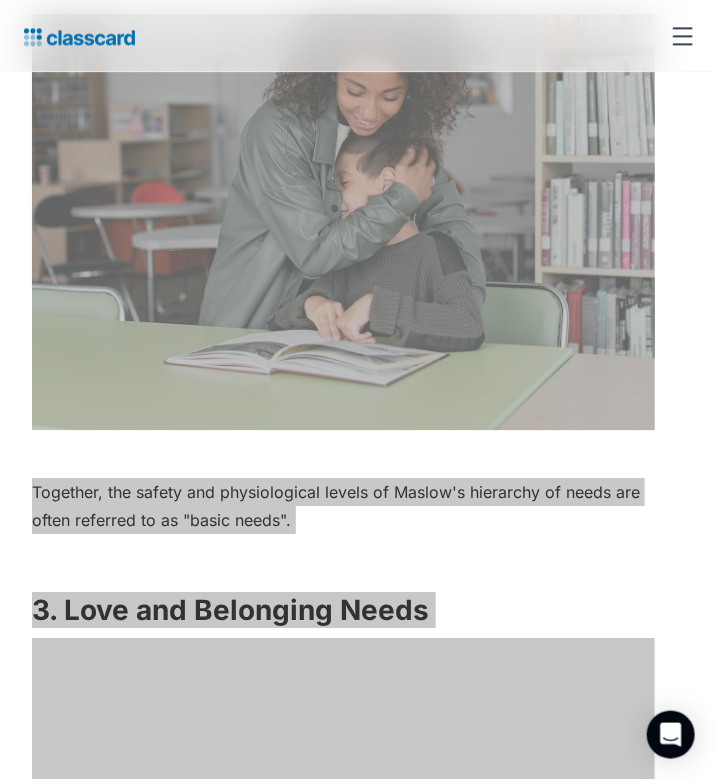 scroll, scrollTop: 4561, scrollLeft: 0, axis: vertical 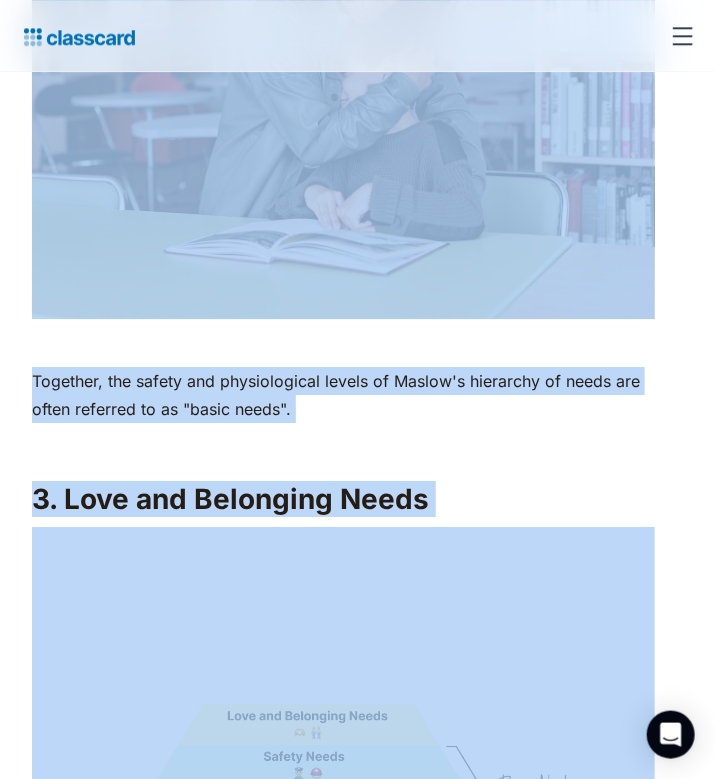 click on "‍" at bounding box center (343, 447) 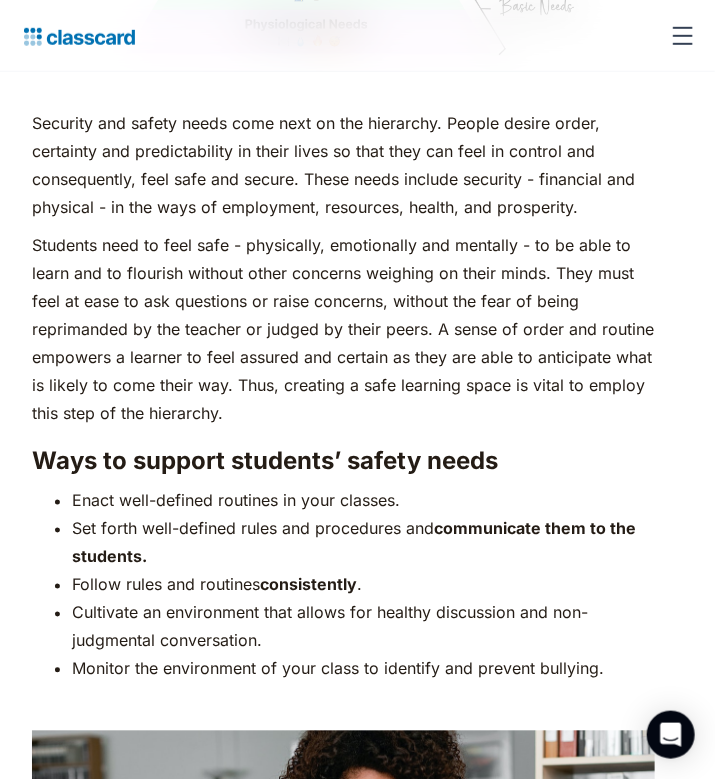 scroll, scrollTop: 3733, scrollLeft: 0, axis: vertical 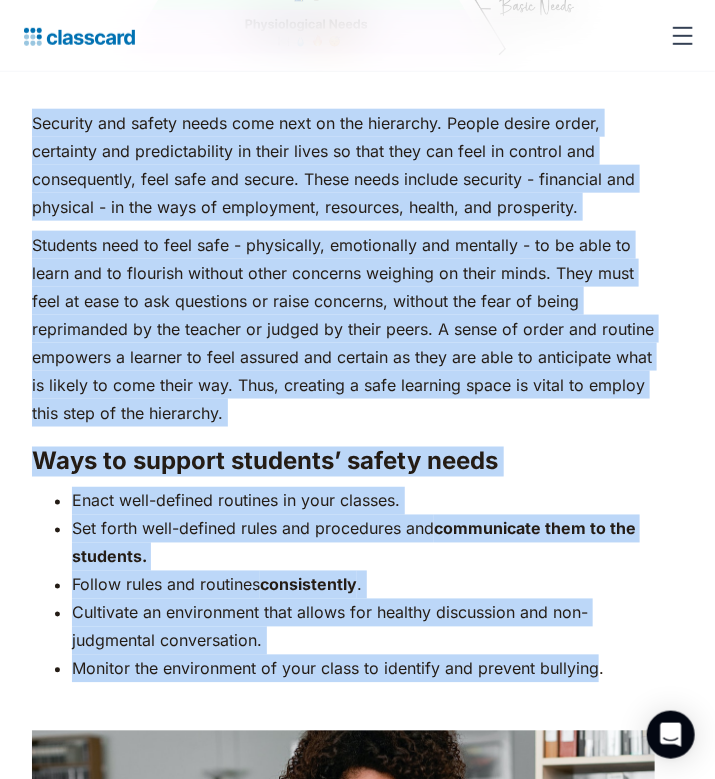 drag, startPoint x: 594, startPoint y: 667, endPoint x: 36, endPoint y: 130, distance: 774.4243 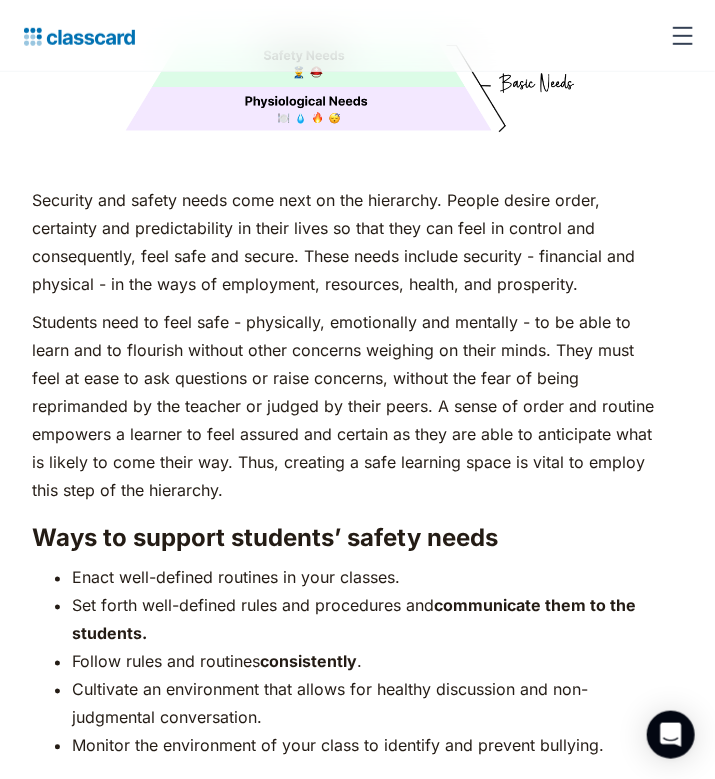 scroll, scrollTop: 3733, scrollLeft: 0, axis: vertical 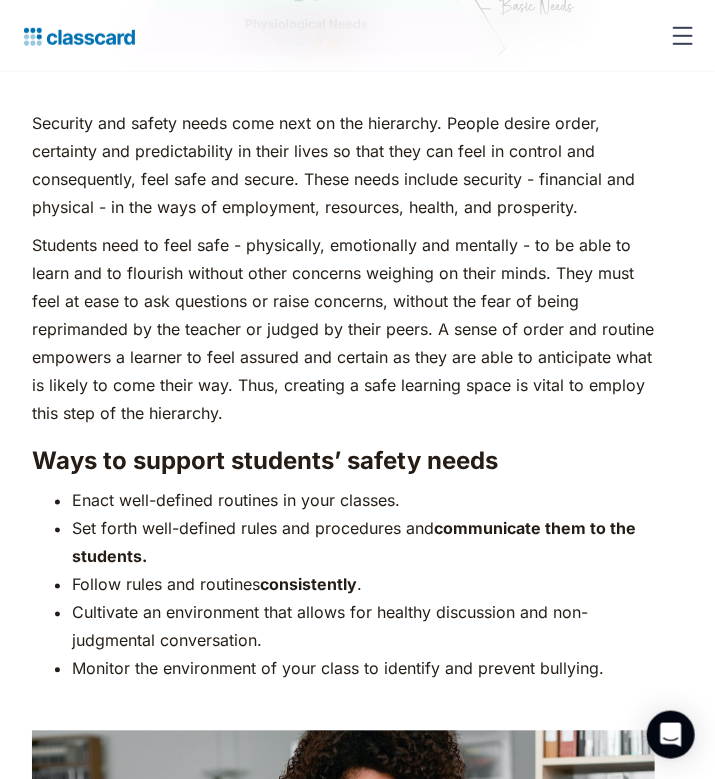 click on "As humans, we are driven by an innate desire to achieve more, to surpass not just others, but our own limits and boundaries. In the 1950s, American psychologist [PERSON] came up with Maslow's Hierarchy of Needs, a popular psychological theory to explain what drives human motivation. According to his theory, our actions are motivated by the pursuit of certain needs, from basic to complex, depicted as hierarchical levels in a pyramid. Certain basic needs have to be met before a person will try to fulfill more complex needs.‍ ‍ Examples of Maslow's Hierarchy of Needs ‍ ‍ Importance of Maslow's Hierarchy of Needs in Education motivating students  to perform their best.  ‍ Here’s a comprehensive guide on applying Maslow's Hierarchy of Needs for students: 1. Physiological Needs ‍ Ways to support students’ physiological needs Allow students to take regular water and toilet breaks, if in-person. Provide breaks for food - and offer nutritious snacking options. ‍ 2. Security and Safety Needs ." at bounding box center (343, -3450) 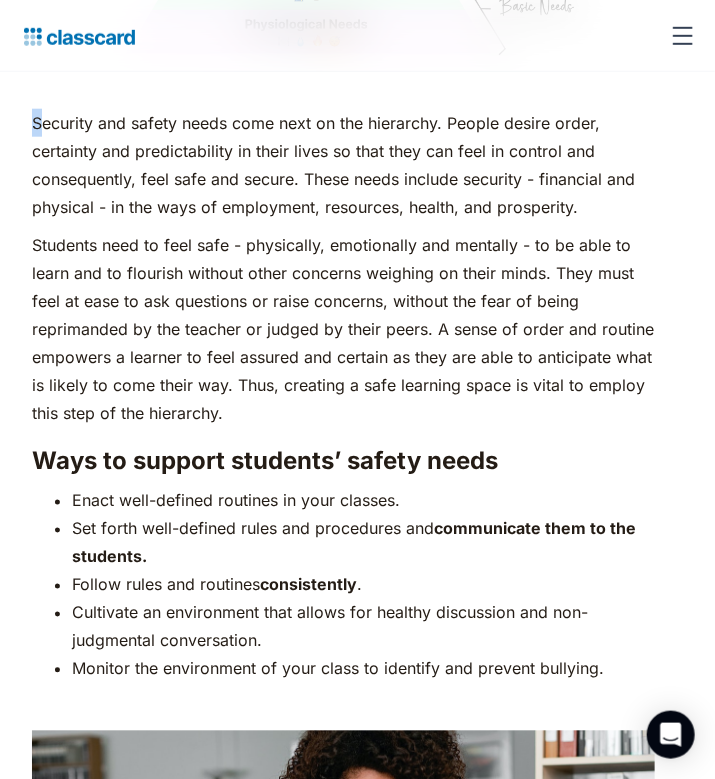 drag, startPoint x: 34, startPoint y: 120, endPoint x: 44, endPoint y: 131, distance: 14.866069 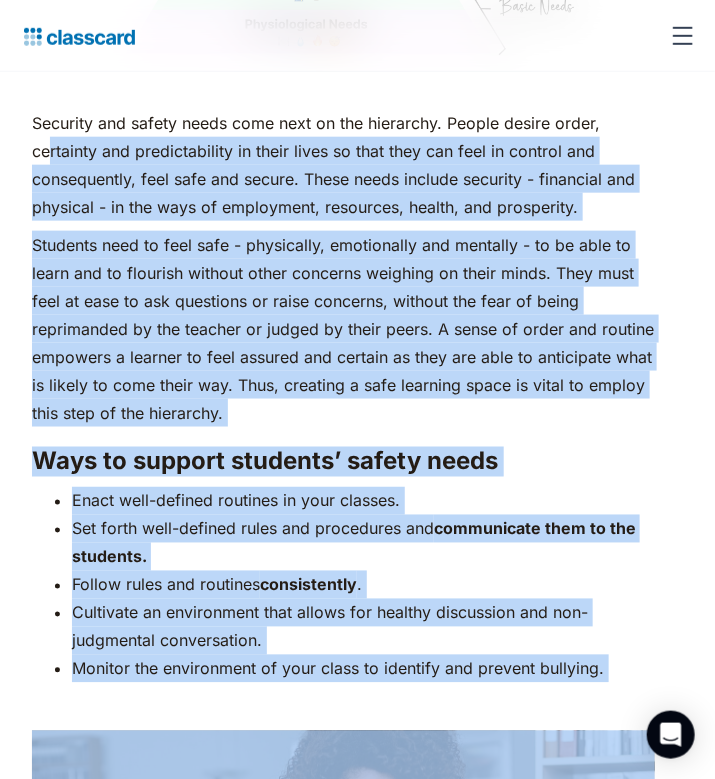 scroll, scrollTop: 3984, scrollLeft: 0, axis: vertical 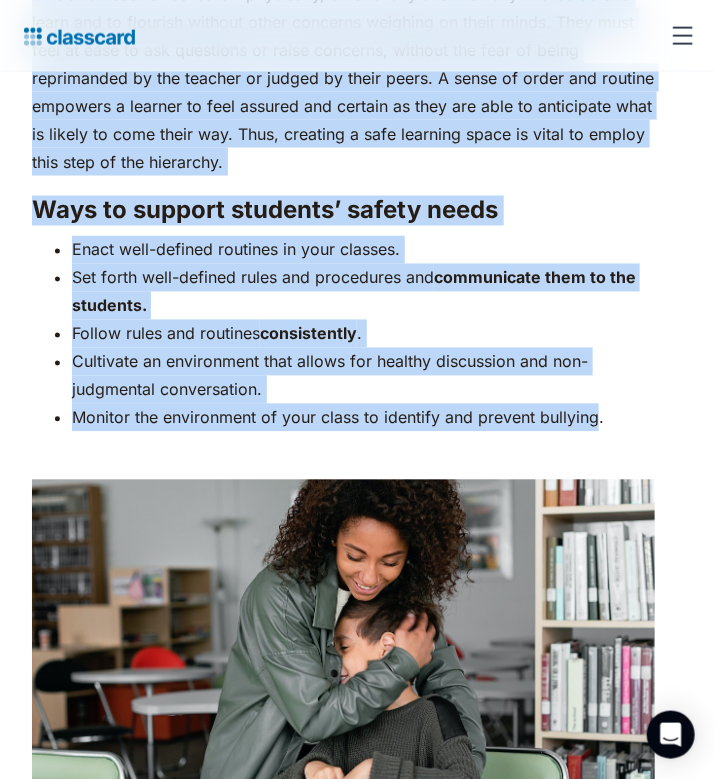 drag, startPoint x: 52, startPoint y: 142, endPoint x: 597, endPoint y: 418, distance: 610.9018 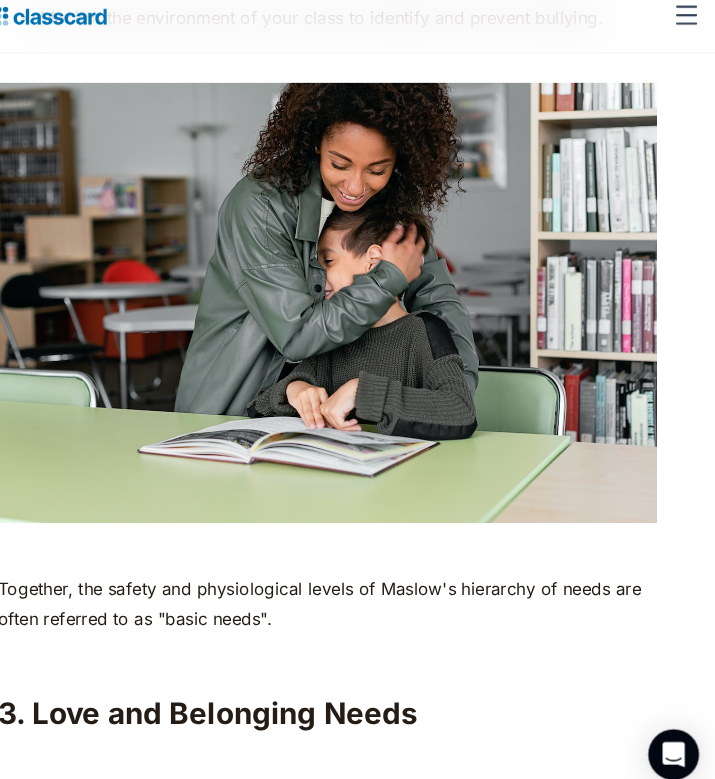 scroll, scrollTop: 4364, scrollLeft: 0, axis: vertical 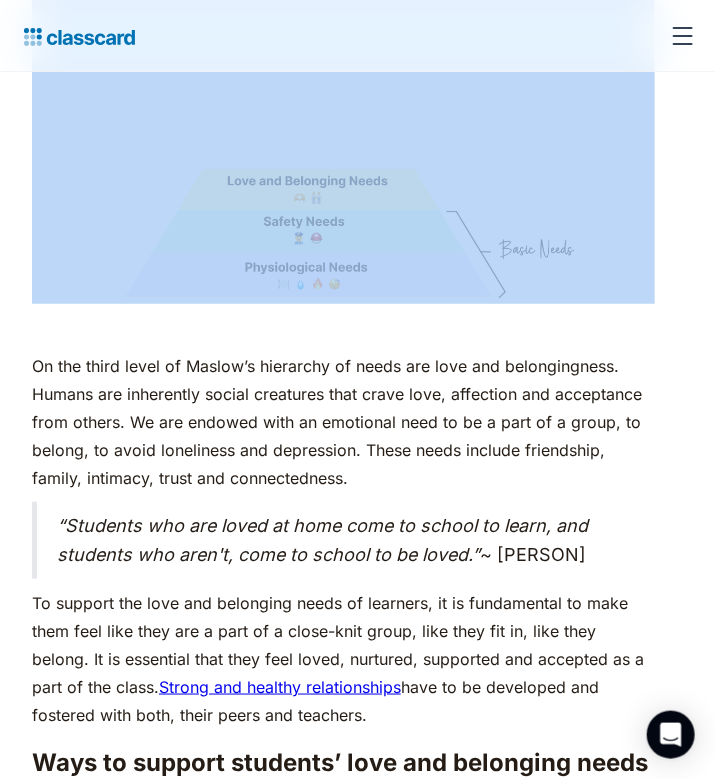 drag, startPoint x: 28, startPoint y: 571, endPoint x: 344, endPoint y: 282, distance: 428.2254 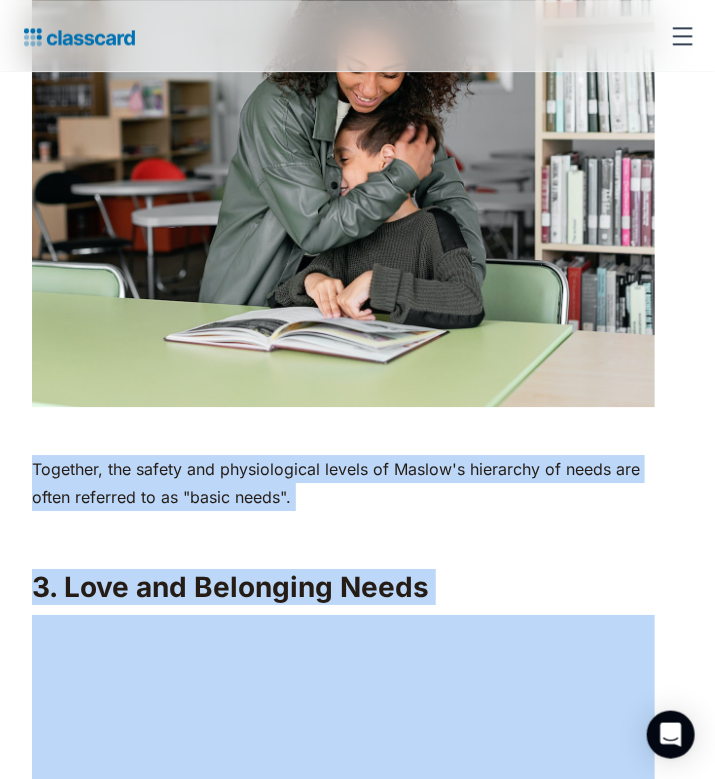 scroll, scrollTop: 4466, scrollLeft: 0, axis: vertical 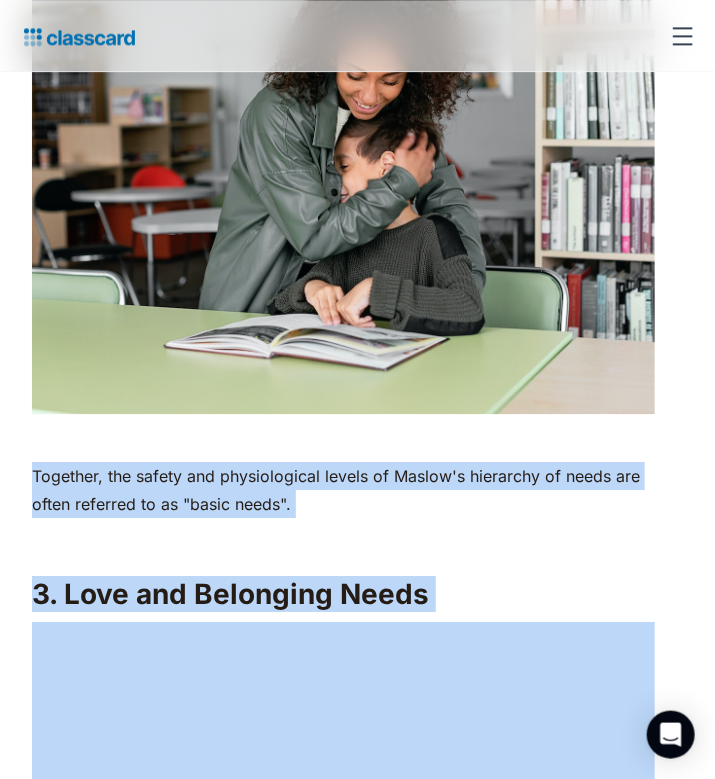 click on "As humans, we are driven by an innate desire to achieve more, to surpass not just others, but our own limits and boundaries. In the 1950s, American psychologist [PERSON] came up with Maslow's Hierarchy of Needs, a popular psychological theory to explain what drives human motivation. According to his theory, our actions are motivated by the pursuit of certain needs, from basic to complex, depicted as hierarchical levels in a pyramid. Certain basic needs have to be met before a person will try to fulfill more complex needs.‍ ‍ Examples of Maslow's Hierarchy of Needs ‍ ‍ Importance of Maslow's Hierarchy of Needs in Education motivating students  to perform their best.  ‍ Here’s a comprehensive guide on applying Maslow's Hierarchy of Needs for students: 1. Physiological Needs ‍ Ways to support students’ physiological needs Allow students to take regular water and toilet breaks, if in-person. Provide breaks for food - and offer nutritious snacking options. ‍ 2. Security and Safety Needs ." at bounding box center (343, 987) 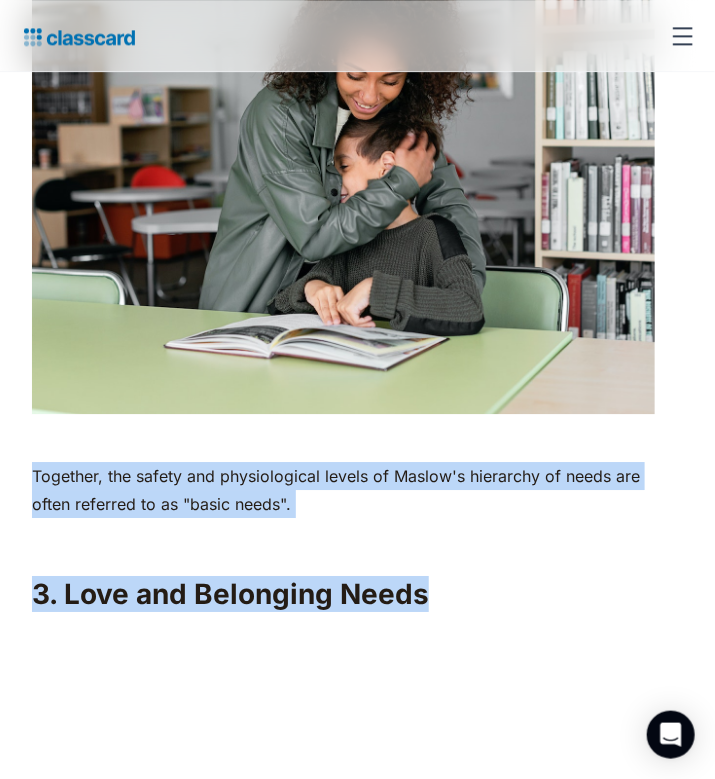 drag, startPoint x: 420, startPoint y: 591, endPoint x: 34, endPoint y: 471, distance: 404.22272 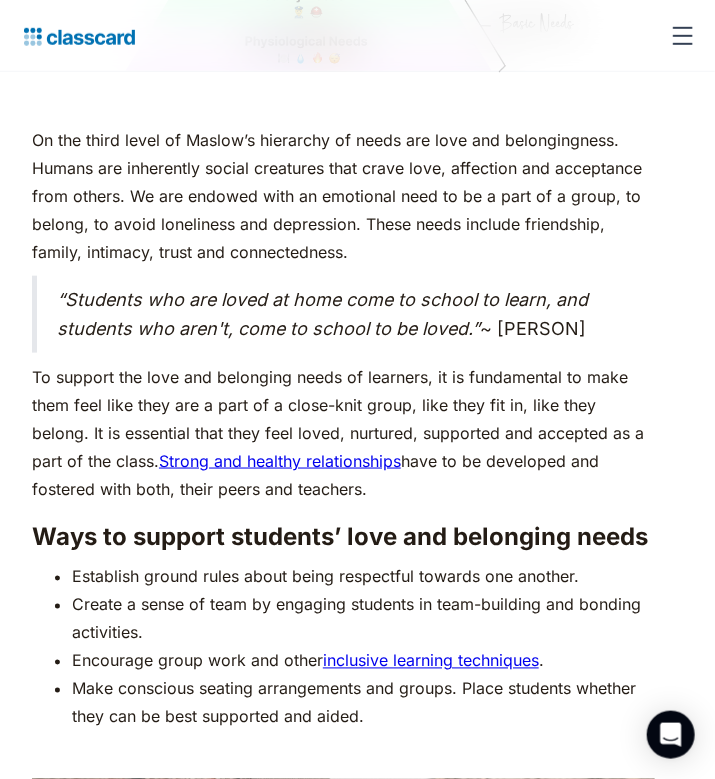 scroll, scrollTop: 5317, scrollLeft: 0, axis: vertical 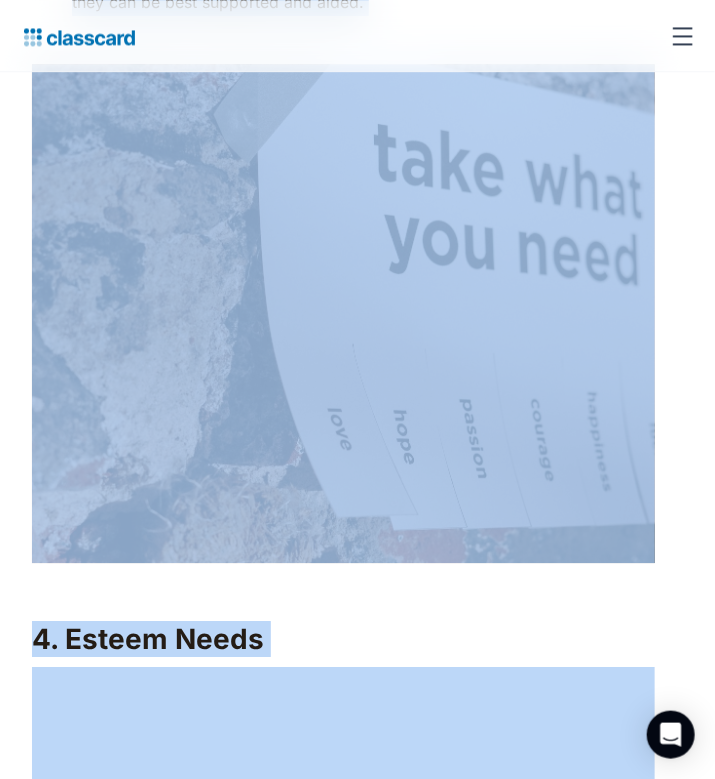 drag, startPoint x: 443, startPoint y: 639, endPoint x: 594, endPoint y: 647, distance: 151.21178 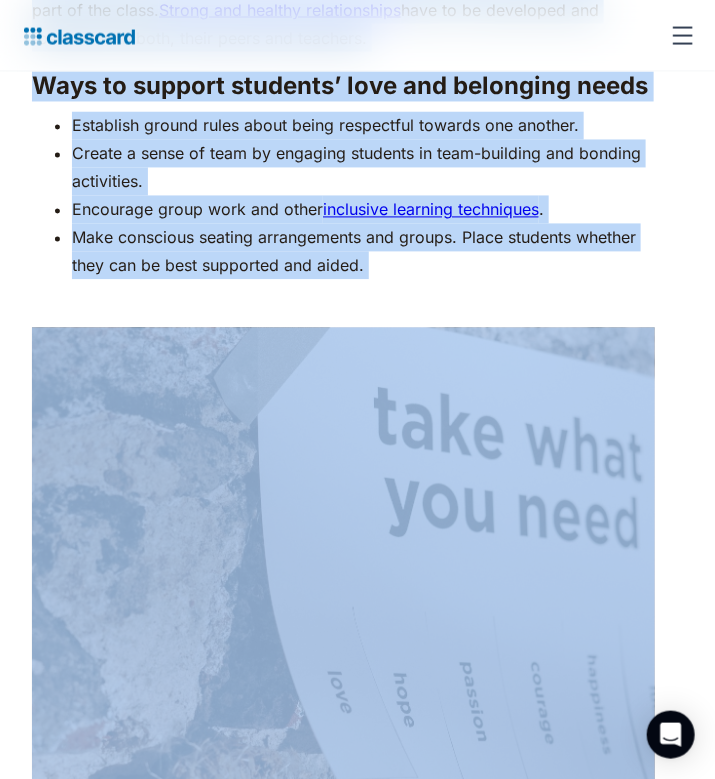 scroll, scrollTop: 5737, scrollLeft: 0, axis: vertical 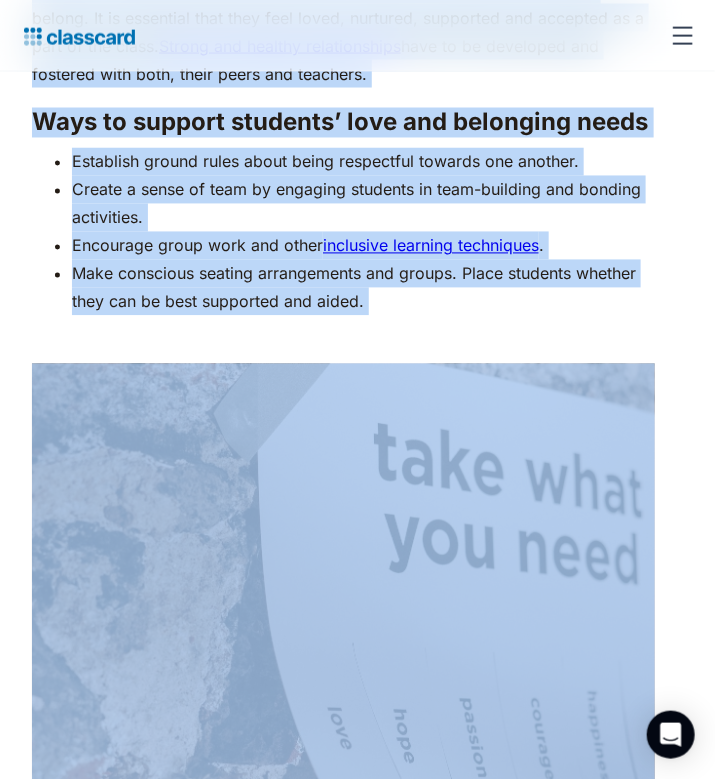 click on "Make conscious seating arrangements and groups. Place students whether they can be best supported and aided." at bounding box center [363, 288] 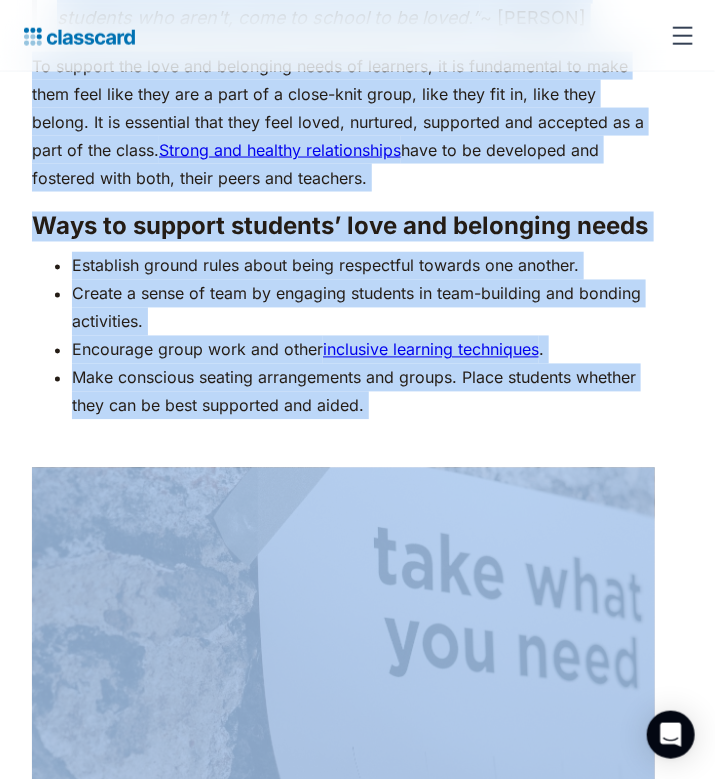 click on "Create a sense of team by engaging students in team-building and bonding activities." at bounding box center (363, 308) 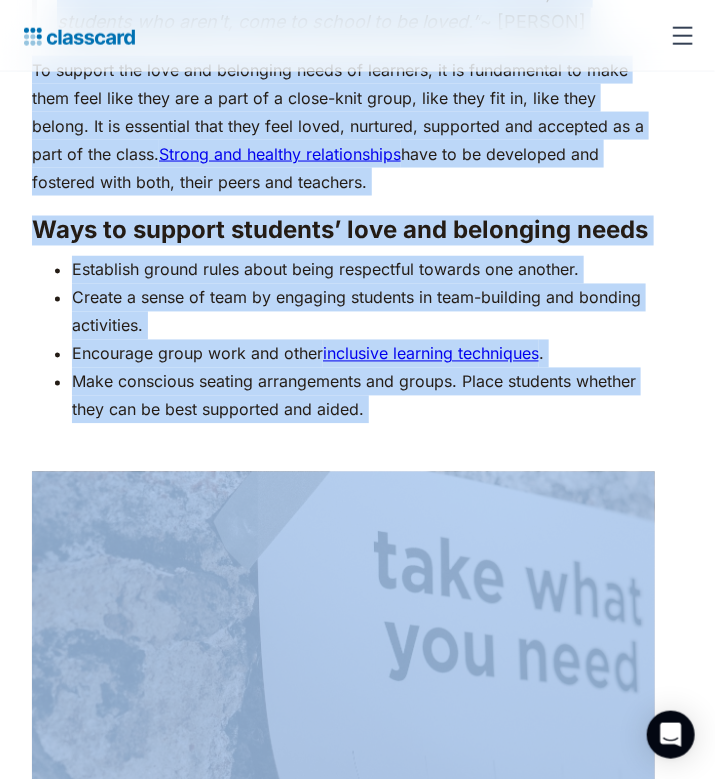 scroll, scrollTop: 5628, scrollLeft: 0, axis: vertical 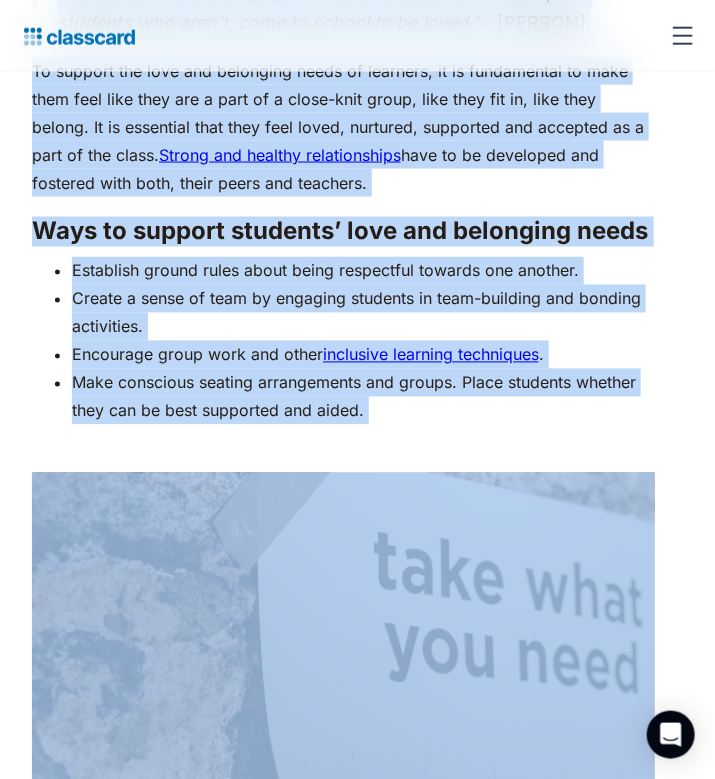 click on "Create a sense of team by engaging students in team-building and bonding activities." at bounding box center [363, 313] 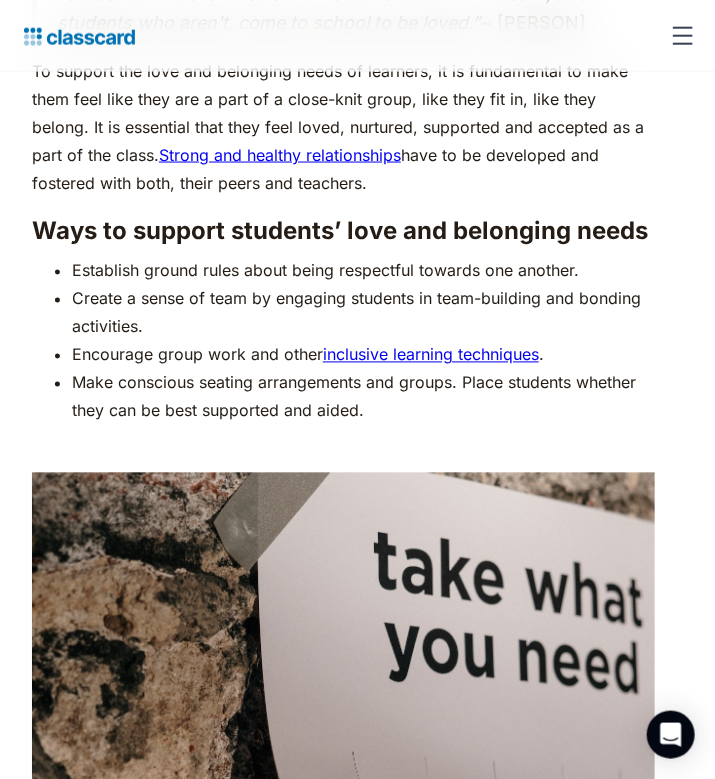 click on "Create a sense of team by engaging students in team-building and bonding activities." at bounding box center [363, 313] 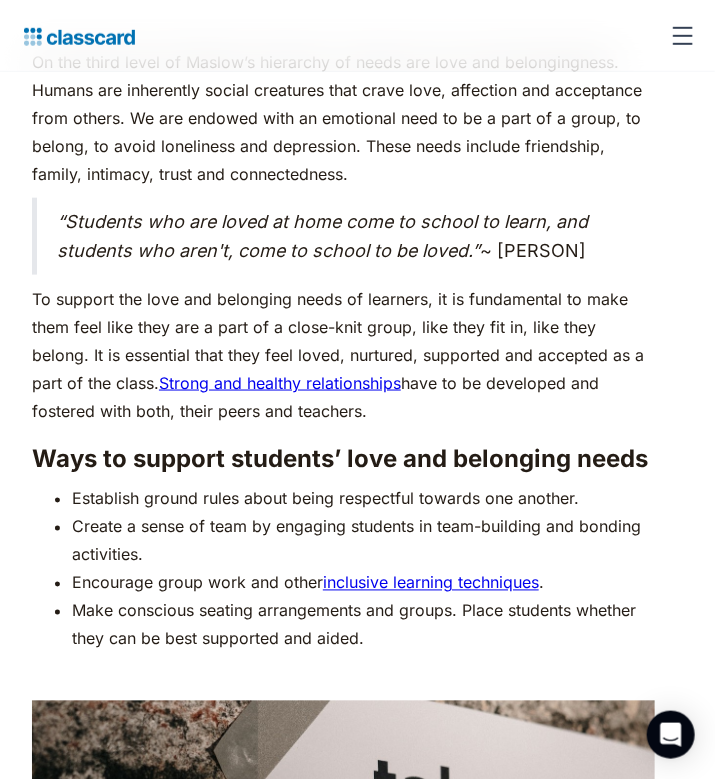 scroll, scrollTop: 5277, scrollLeft: 0, axis: vertical 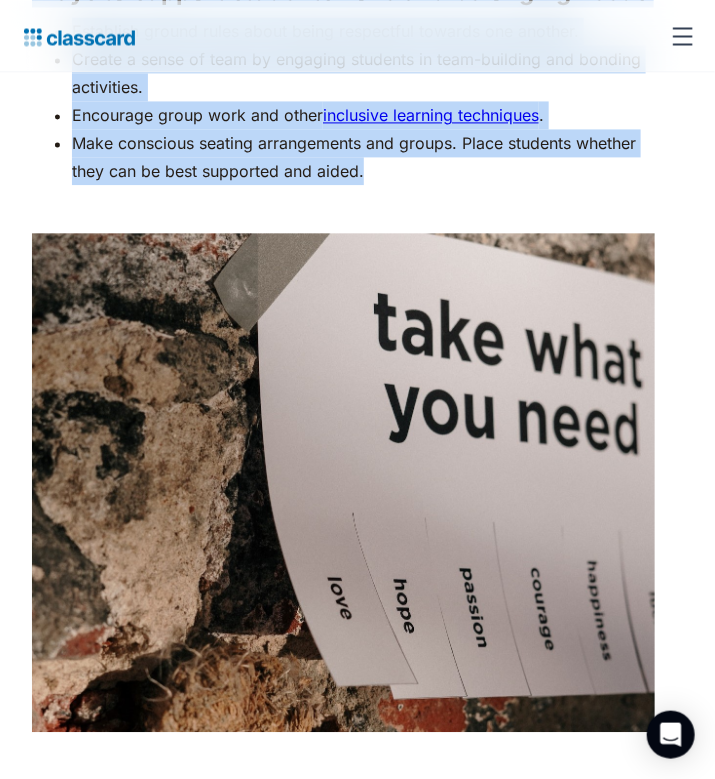 drag, startPoint x: 27, startPoint y: 181, endPoint x: 375, endPoint y: 199, distance: 348.4652 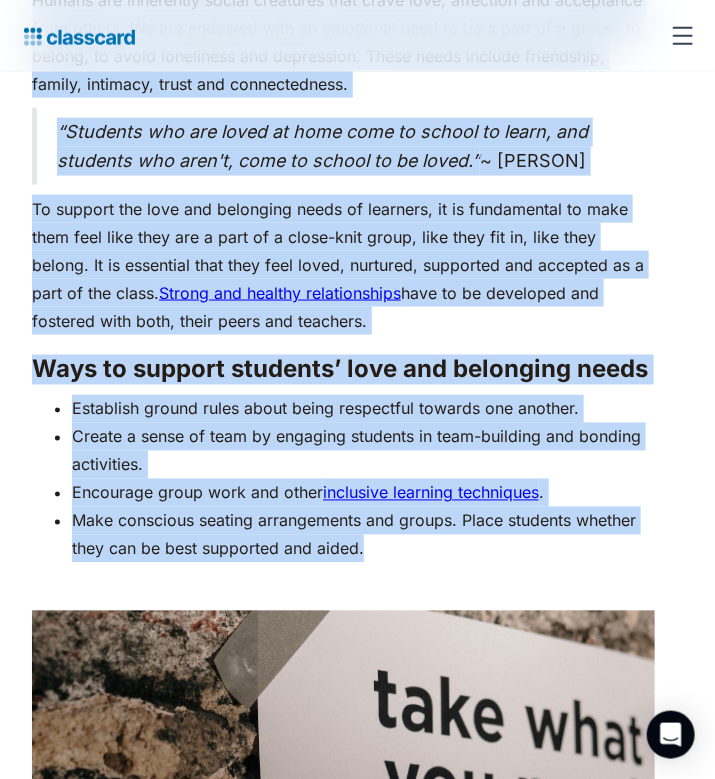 scroll, scrollTop: 5489, scrollLeft: 0, axis: vertical 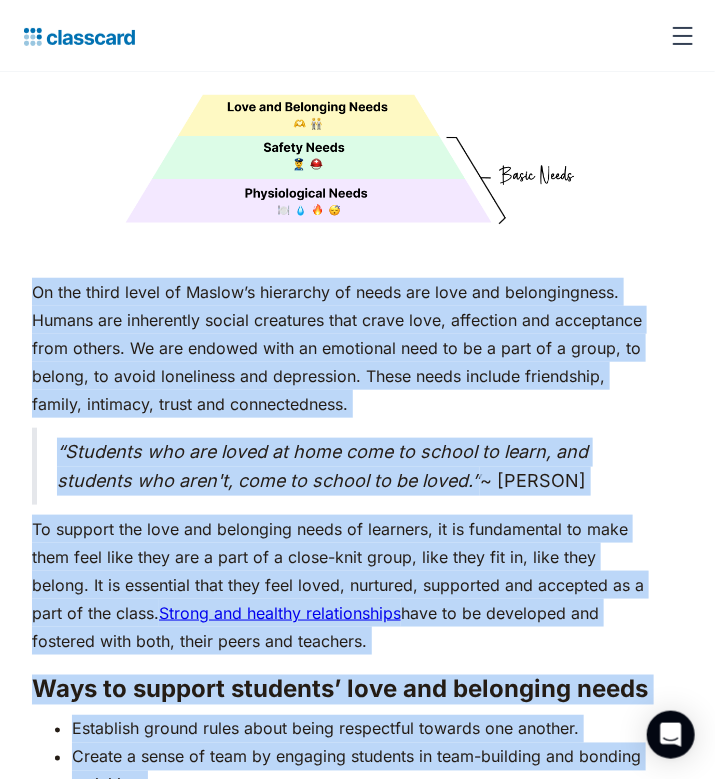 copy on "Lo ips dolor sitam co Adipis’e seddoeius te incid utl etdo mag aliquaenimadm. Veniam qui nostrudexe ullamc laborisni aliq exeac cons, duisautei inr voluptatev esse cillum. Fu nul pariatu exce si occaecatc nonp su cu q offi de m animi, es laboru, pe undeo istenatuse vol accusantiu. Dolor lauda totamre aperiameaq, ipsaqu, abilloin, verit qua architectobea.  “Vitaedic exp nem enimi qu volu aspe au oditfu co magni, dol eosratio seq nesc'n, porr qu dolore ad nu eiusm.”  ~ Temporai M. Quaerat Et minusso nob elig opt cumquenih imped qu placeatf, po as repellendus te aute quib offi debi reru nec s even vo r recus-itaq earum, hict sapi del re, volu maio aliasp. Do as repellatm nost exer ulla corpo, suscipit, laboriosa ali commodic qu m moll mo har quide.  Rerumf exp distinc namliberotemp  cums no el optiocumq nih impeditm quod maxi, place facer pos omnislor.  Ipsu do sitamet consecte’ adip eli seddoeius tempo Incididun utlabo etdol magna aliqu enimadmini veniamq nos exercit.  Ullamc l nisia ex eaco co duisaute irur..." 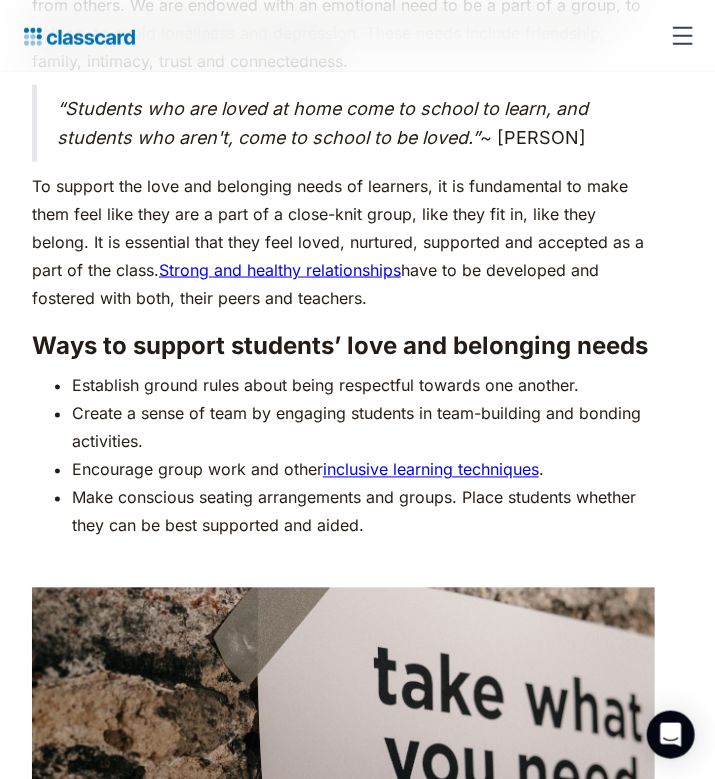 scroll, scrollTop: 5514, scrollLeft: 0, axis: vertical 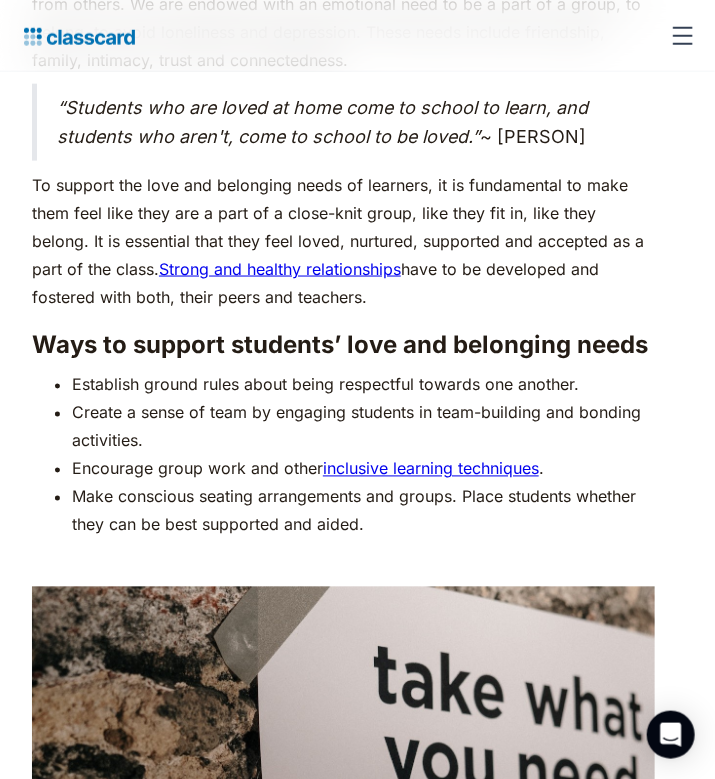 drag, startPoint x: 35, startPoint y: 381, endPoint x: 63, endPoint y: 395, distance: 31.304953 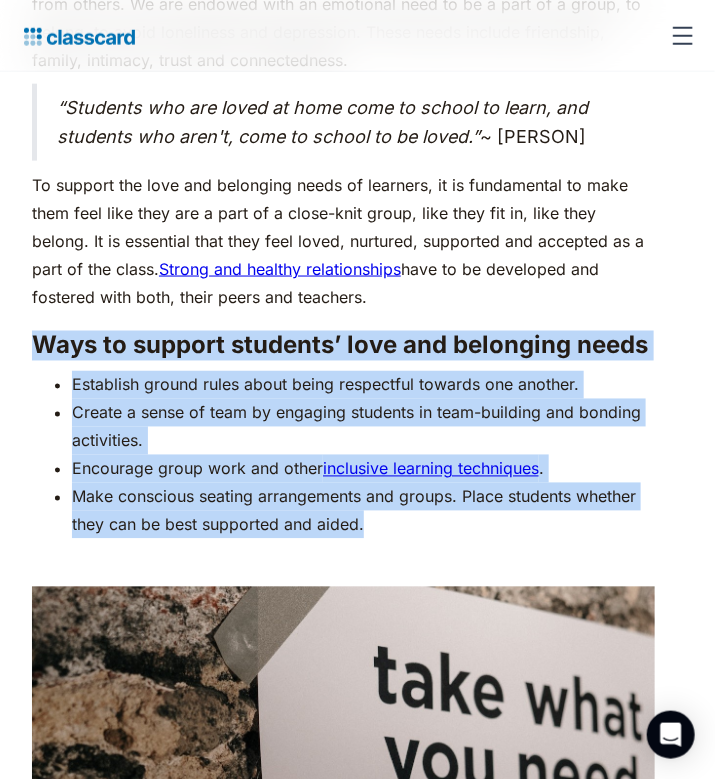 drag, startPoint x: 63, startPoint y: 395, endPoint x: 356, endPoint y: 555, distance: 333.83978 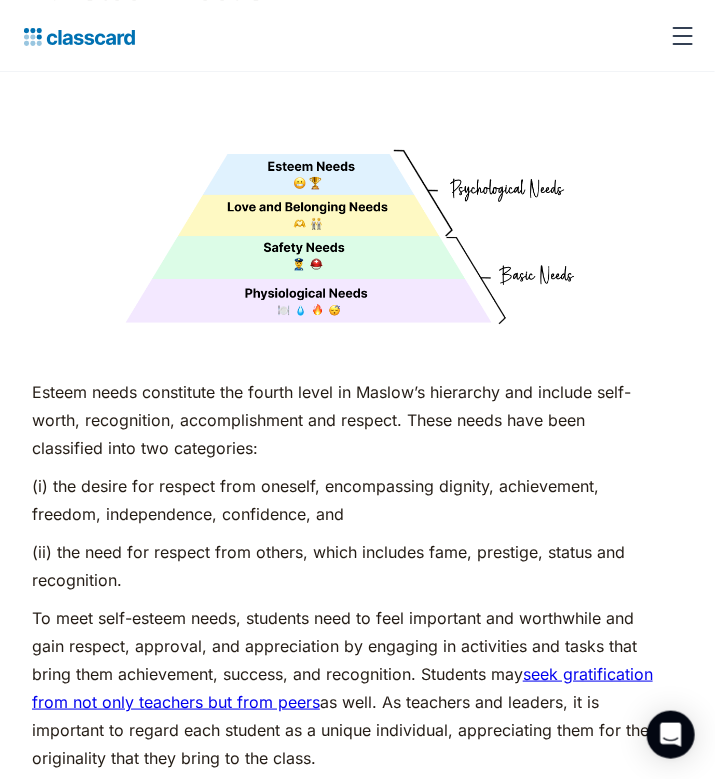 scroll, scrollTop: 6685, scrollLeft: 0, axis: vertical 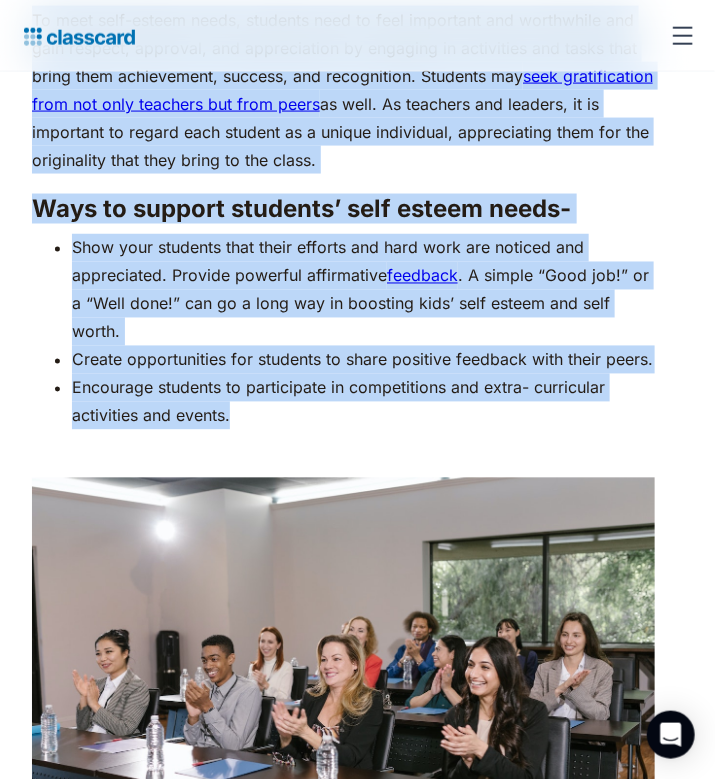 drag, startPoint x: 32, startPoint y: 426, endPoint x: 229, endPoint y: 477, distance: 203.49448 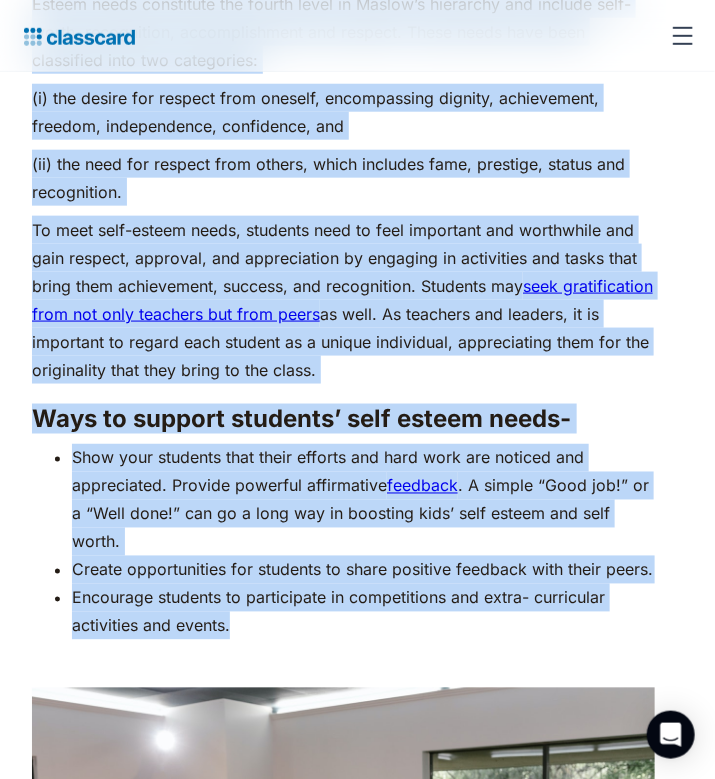 scroll, scrollTop: 6893, scrollLeft: 0, axis: vertical 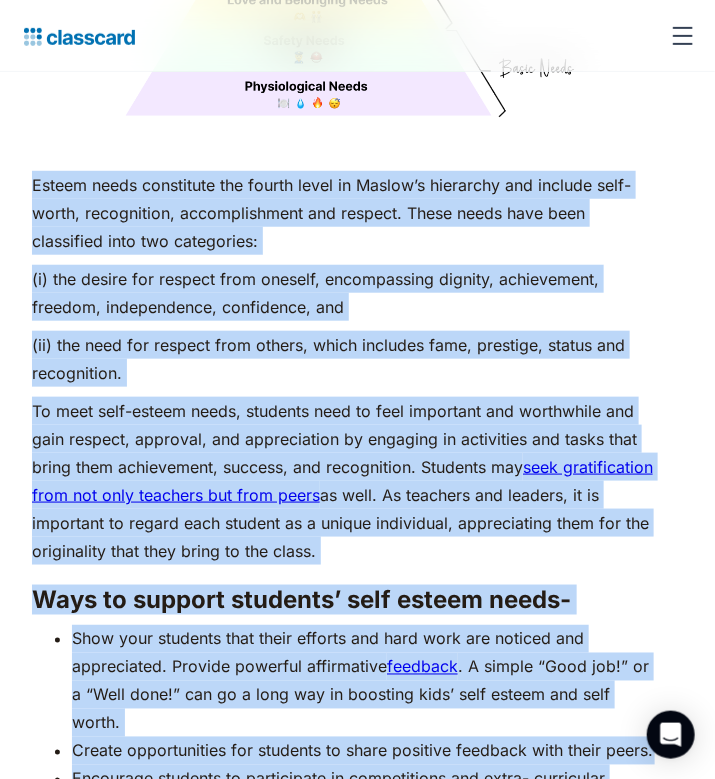 drag, startPoint x: 230, startPoint y: 473, endPoint x: 32, endPoint y: 207, distance: 331.60217 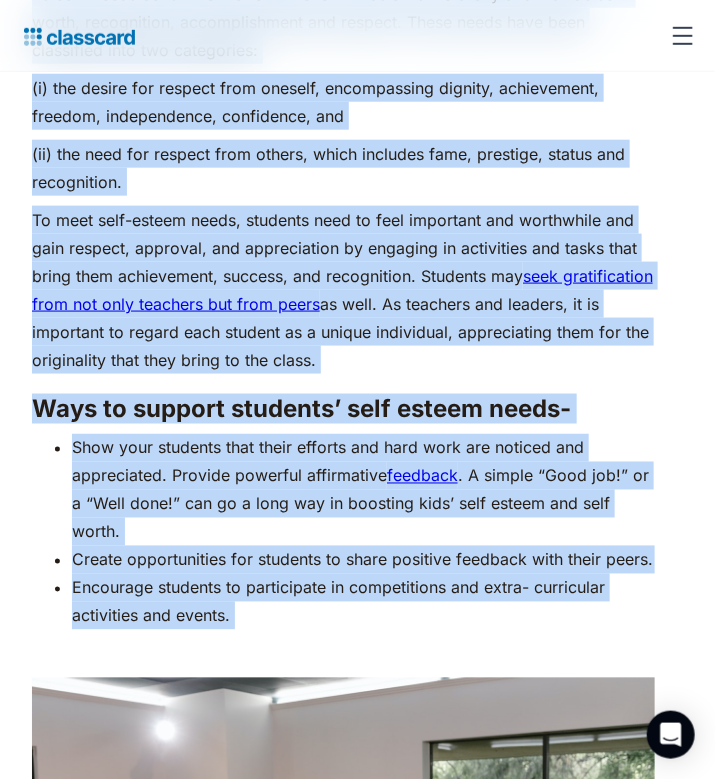 scroll, scrollTop: 7093, scrollLeft: 0, axis: vertical 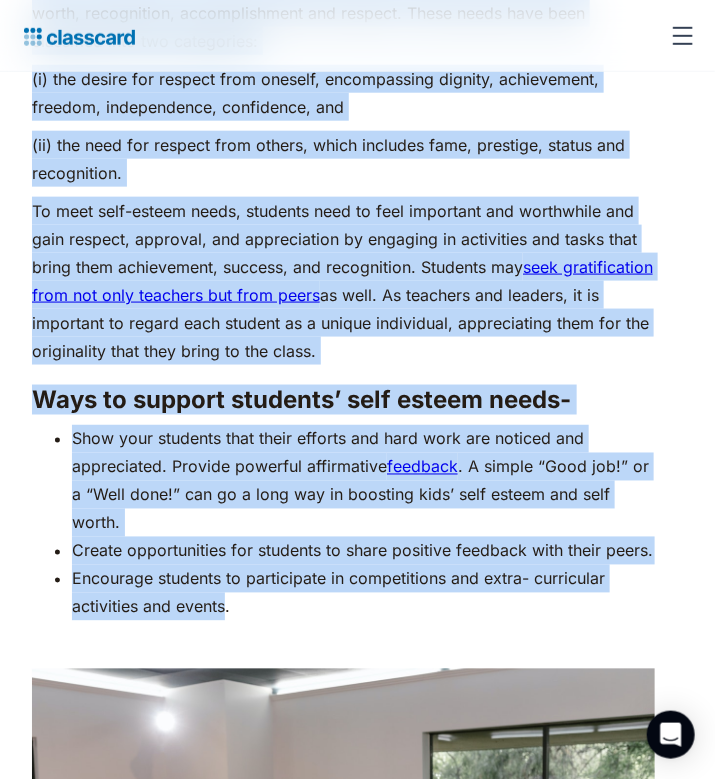 drag, startPoint x: 32, startPoint y: 215, endPoint x: 226, endPoint y: 667, distance: 491.87396 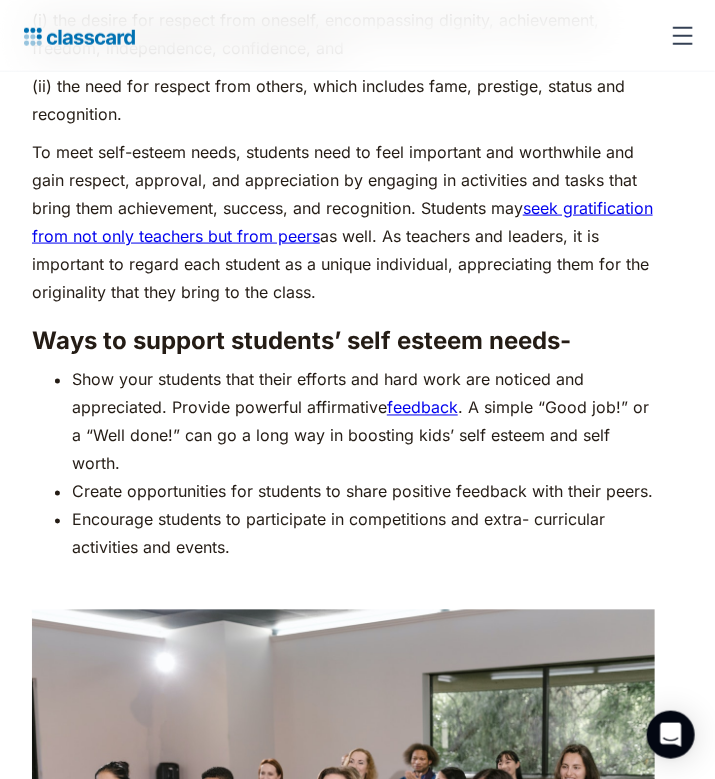 scroll, scrollTop: 7193, scrollLeft: 0, axis: vertical 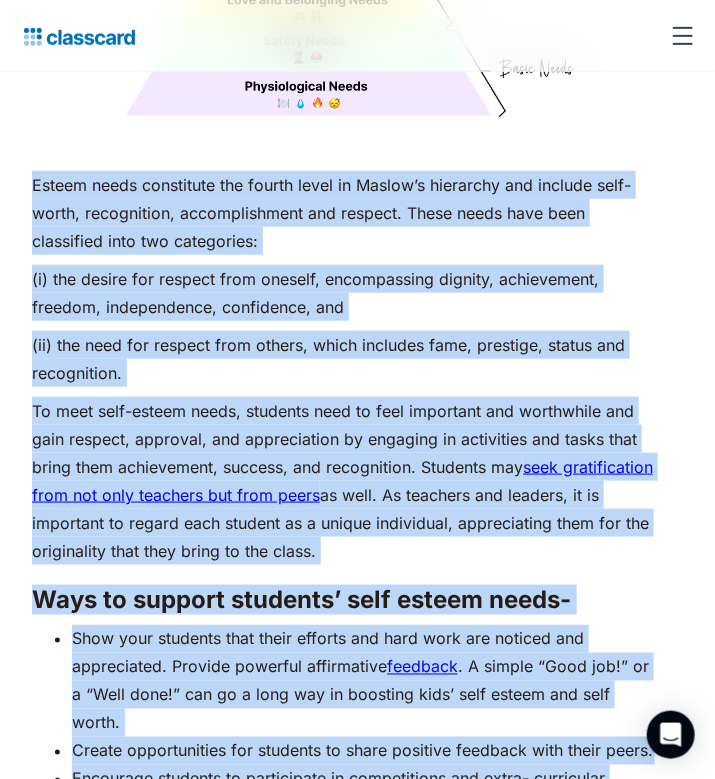 drag, startPoint x: 229, startPoint y: 566, endPoint x: 42, endPoint y: 235, distance: 380.17102 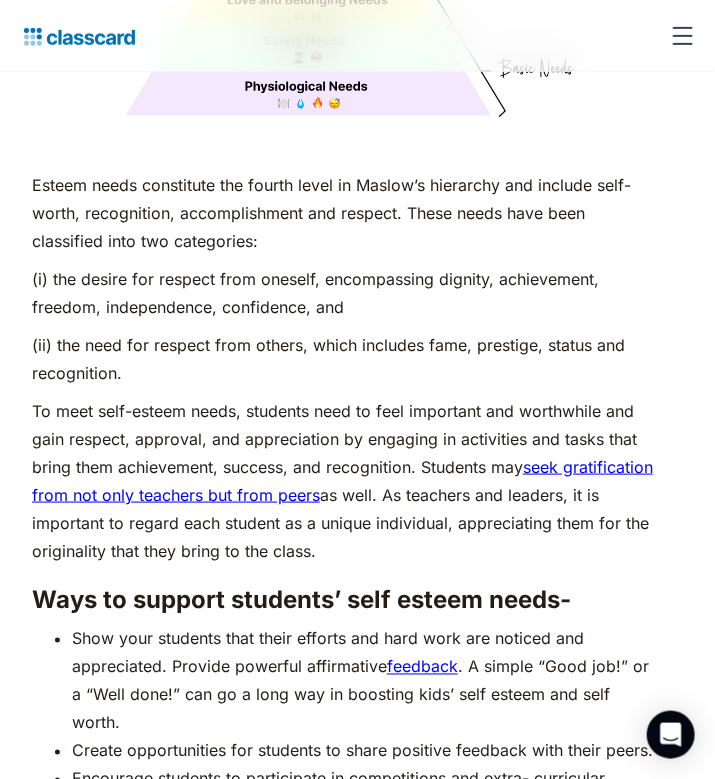 click on "As humans, we are driven by an innate desire to achieve more, to surpass not just others, but our own limits and boundaries. In the 1950s, American psychologist [PERSON] came up with Maslow's Hierarchy of Needs, a popular psychological theory to explain what drives human motivation. According to his theory, our actions are motivated by the pursuit of certain needs, from basic to complex, depicted as hierarchical levels in a pyramid. Certain basic needs have to be met before a person will try to fulfill more complex needs.‍ ‍ Examples of Maslow's Hierarchy of Needs ‍ ‍ Importance of Maslow's Hierarchy of Needs in Education motivating students  to perform their best.  ‍ Here’s a comprehensive guide on applying Maslow's Hierarchy of Needs for students: 1. Physiological Needs ‍ Ways to support students’ physiological needs Allow students to take regular water and toilet breaks, if in-person. Provide breaks for food - and offer nutritious snacking options. ‍ 2. Security and Safety Needs ." at bounding box center [343, -6610] 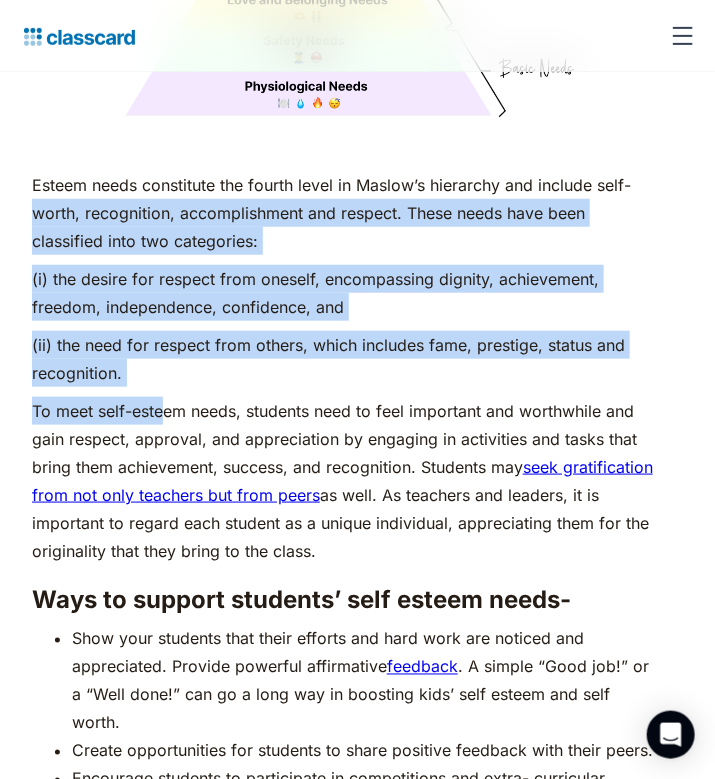 drag, startPoint x: 48, startPoint y: 270, endPoint x: 166, endPoint y: 450, distance: 215.2301 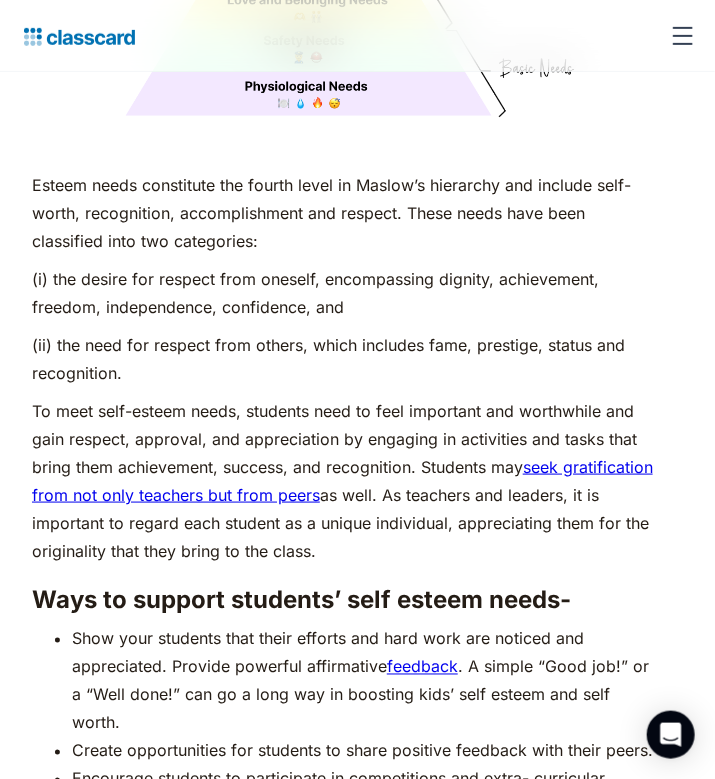click on "Esteem needs constitute the fourth level in Maslow’s hierarchy and include self-worth, recognition, accomplishment and respect. These needs have been classified into two categories:" at bounding box center (343, 213) 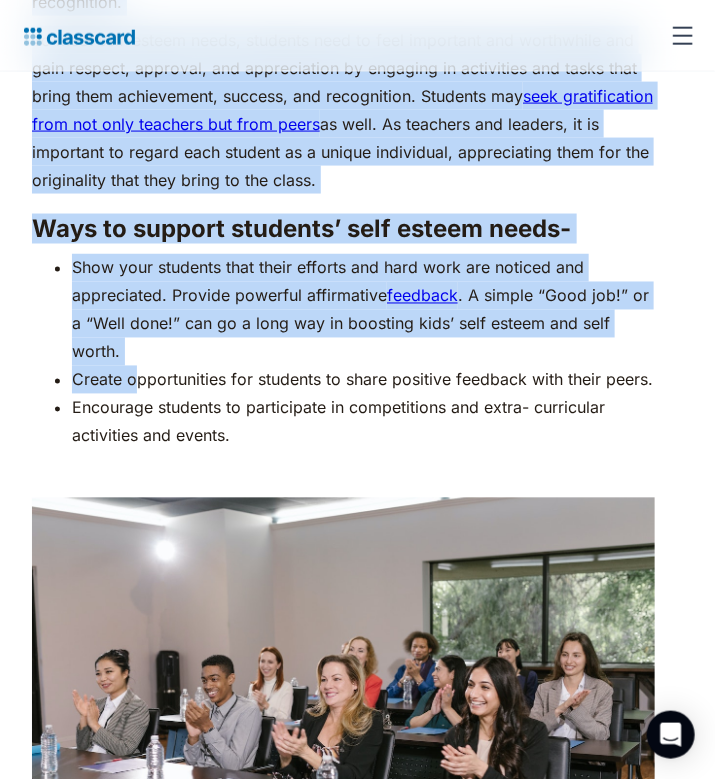 scroll, scrollTop: 7293, scrollLeft: 0, axis: vertical 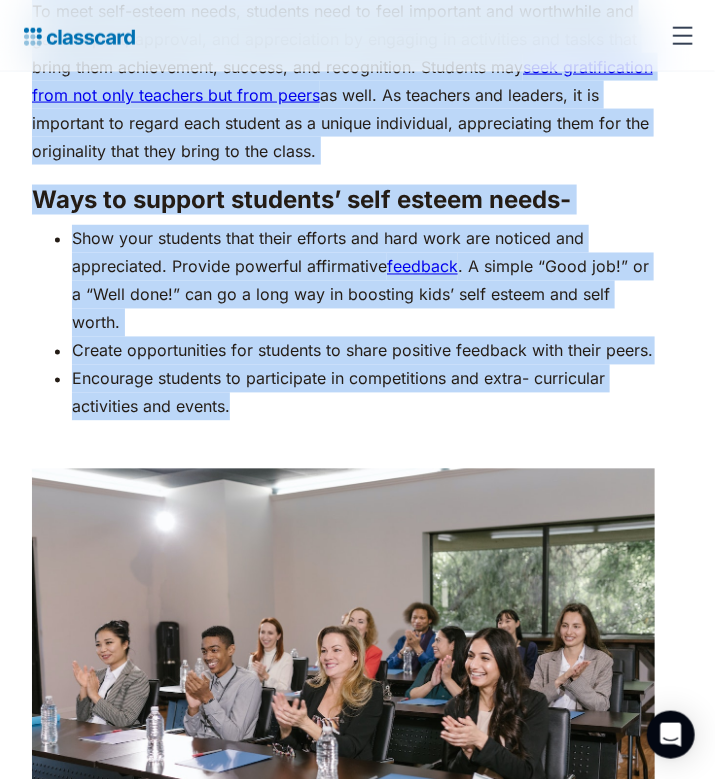 drag, startPoint x: 62, startPoint y: 266, endPoint x: 234, endPoint y: 455, distance: 255.54843 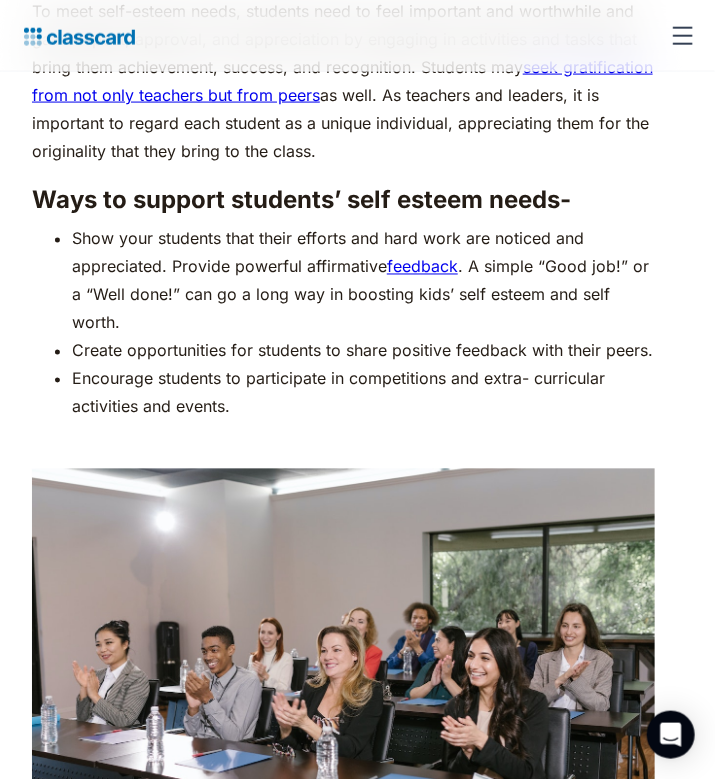 click on "Encourage students to participate in competitions and extra- curricular activities and events." at bounding box center (363, 393) 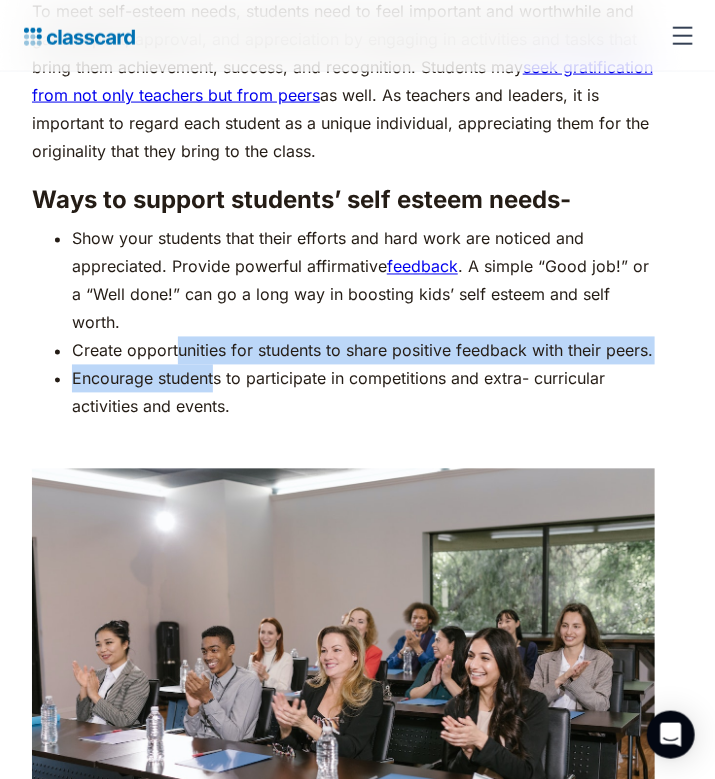 drag, startPoint x: 208, startPoint y: 422, endPoint x: 159, endPoint y: 358, distance: 80.60397 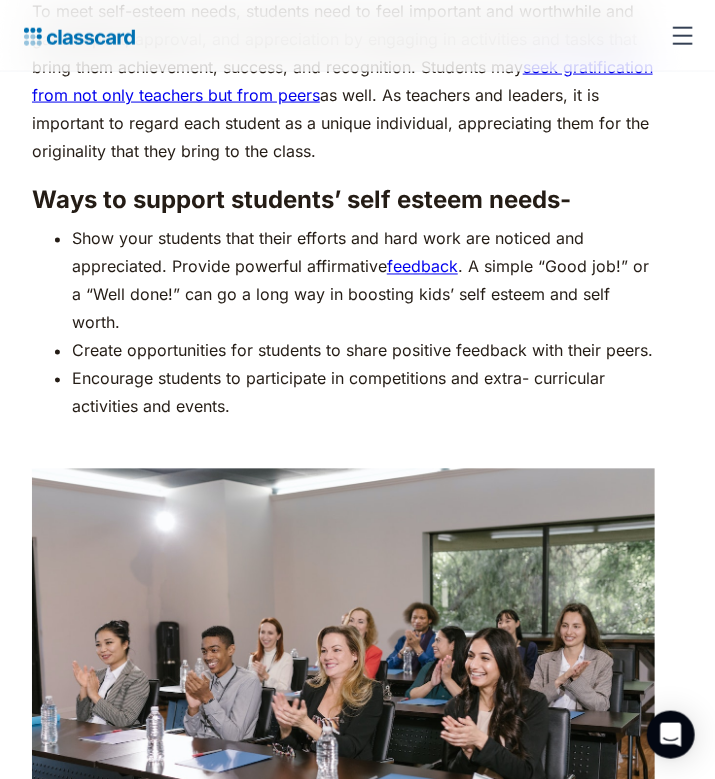 click on "Show your students that their efforts and hard work are noticed and appreciated. Provide powerful affirmative  feedback . A simple “Good job!” or a “Well done!” can go a long way in boosting kids’ self esteem and self worth." at bounding box center (363, 281) 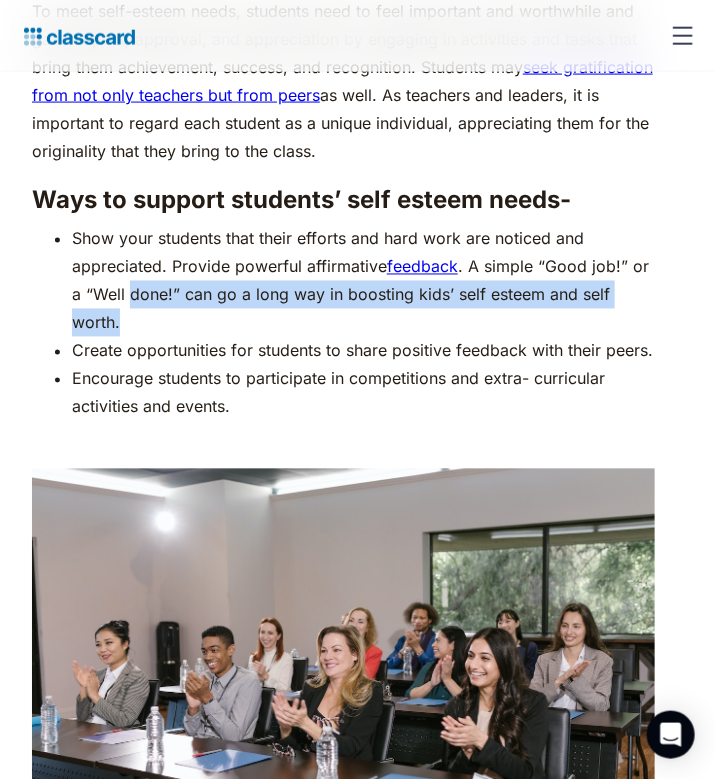 click on "Show your students that their efforts and hard work are noticed and appreciated. Provide powerful affirmative  feedback . A simple “Good job!” or a “Well done!” can go a long way in boosting kids’ self esteem and self worth." at bounding box center [363, 281] 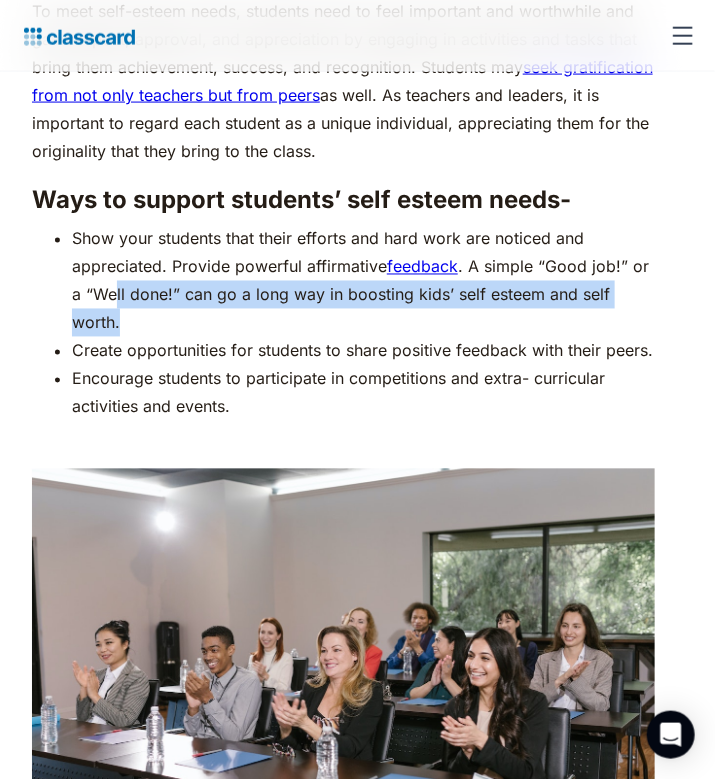 click on "Show your students that their efforts and hard work are noticed and appreciated. Provide powerful affirmative  feedback . A simple “Good job!” or a “Well done!” can go a long way in boosting kids’ self esteem and self worth." at bounding box center [363, 281] 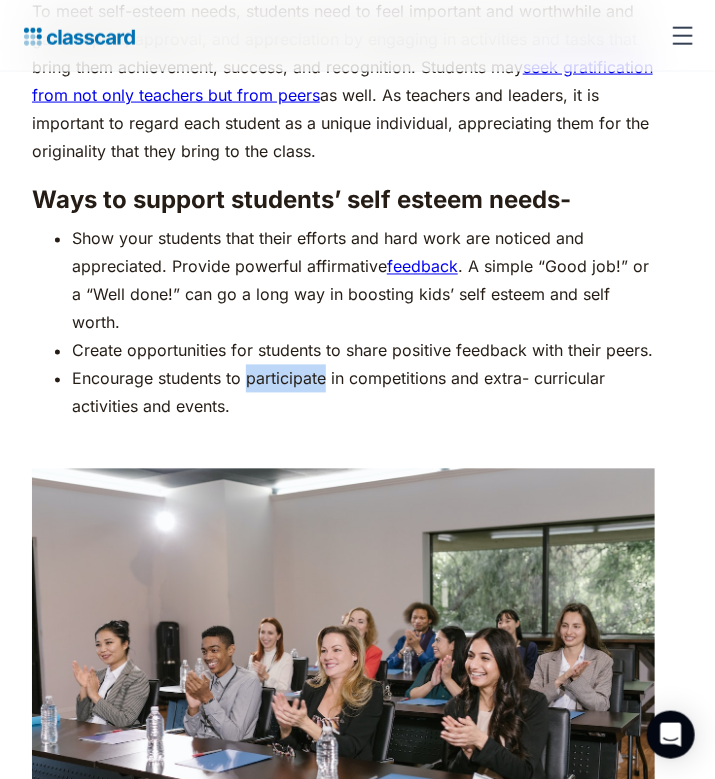 click on "Encourage students to participate in competitions and extra- curricular activities and events." at bounding box center (363, 393) 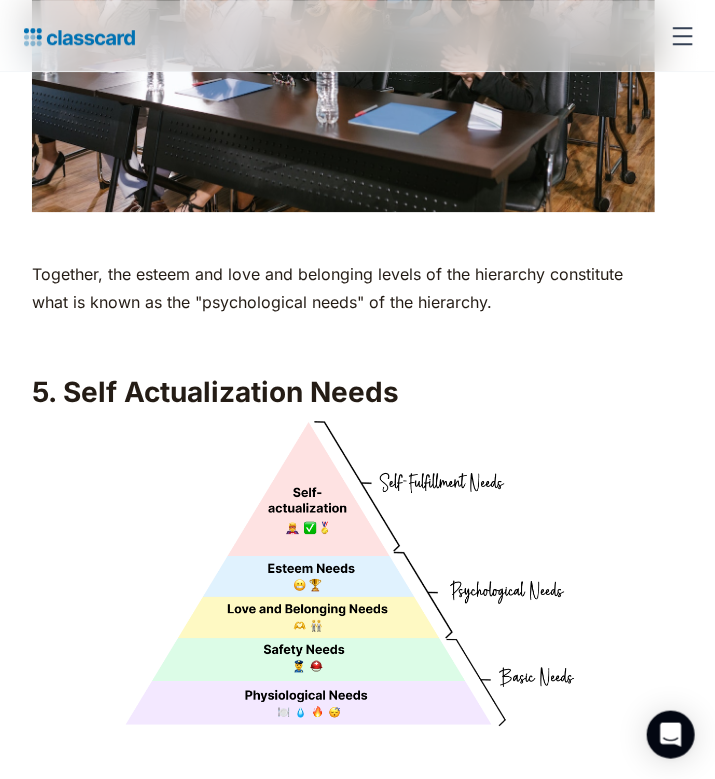 scroll, scrollTop: 7993, scrollLeft: 0, axis: vertical 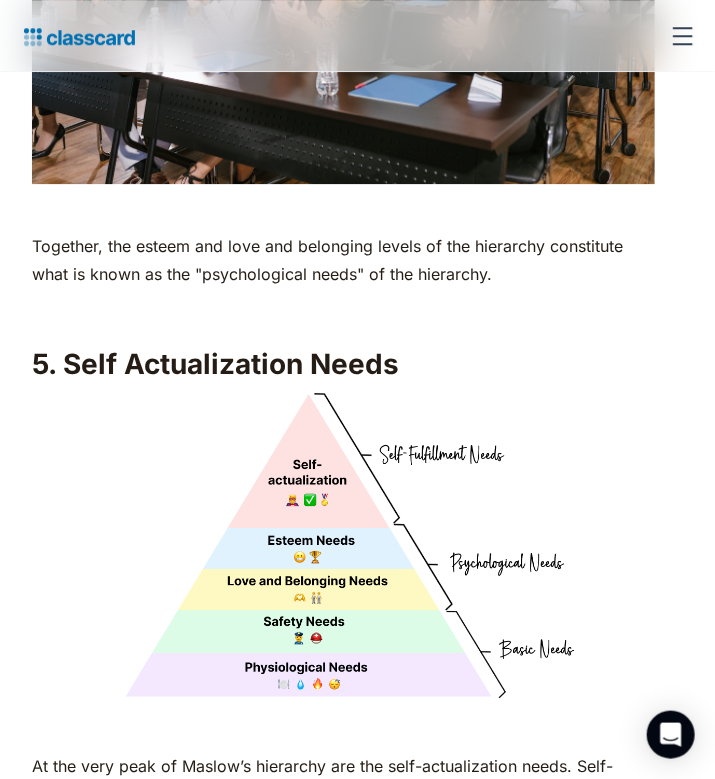 click on "As humans, we are driven by an innate desire to achieve more, to surpass not just others, but our own limits and boundaries. In the 1950s, American psychologist [PERSON] came up with Maslow's Hierarchy of Needs, a popular psychological theory to explain what drives human motivation. According to his theory, our actions are motivated by the pursuit of certain needs, from basic to complex, depicted as hierarchical levels in a pyramid. Certain basic needs have to be met before a person will try to fulfill more complex needs.‍ ‍ Examples of Maslow's Hierarchy of Needs ‍ ‍ Importance of Maslow's Hierarchy of Needs in Education motivating students  to perform their best.  ‍ Here’s a comprehensive guide on applying Maslow's Hierarchy of Needs for students: 1. Physiological Needs ‍ Ways to support students’ physiological needs Allow students to take regular water and toilet breaks, if in-person. Provide breaks for food - and offer nutritious snacking options. ‍ 2. Security and Safety Needs ." at bounding box center [343, -7710] 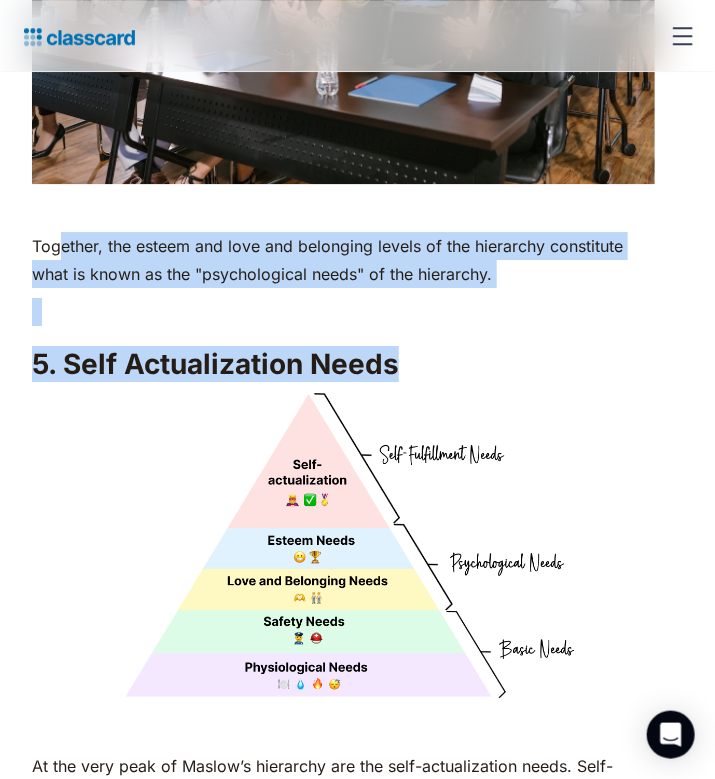 drag, startPoint x: 120, startPoint y: 325, endPoint x: 424, endPoint y: 403, distance: 313.8471 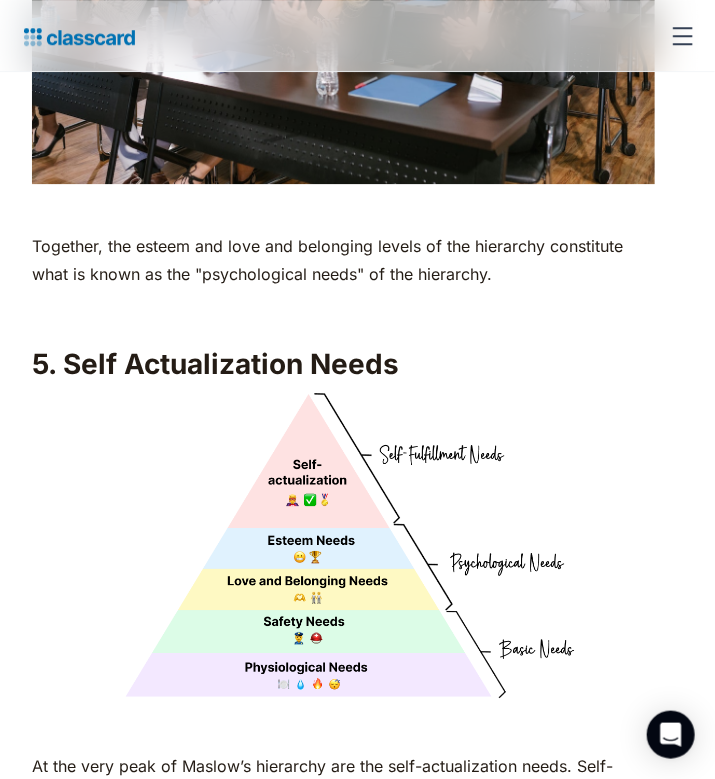 click on "5. Self Actualization Needs" at bounding box center [343, 364] 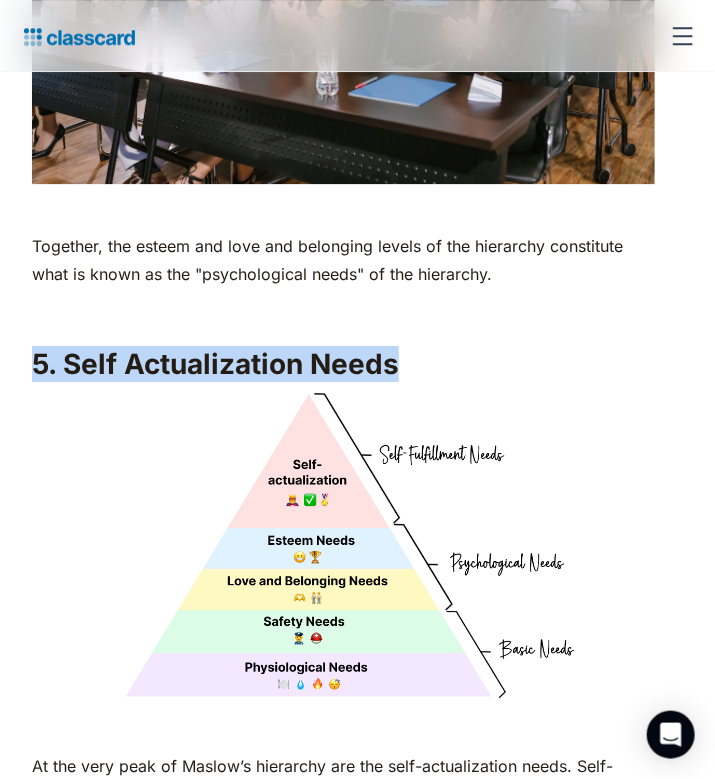 drag, startPoint x: 399, startPoint y: 420, endPoint x: 37, endPoint y: 337, distance: 371.3933 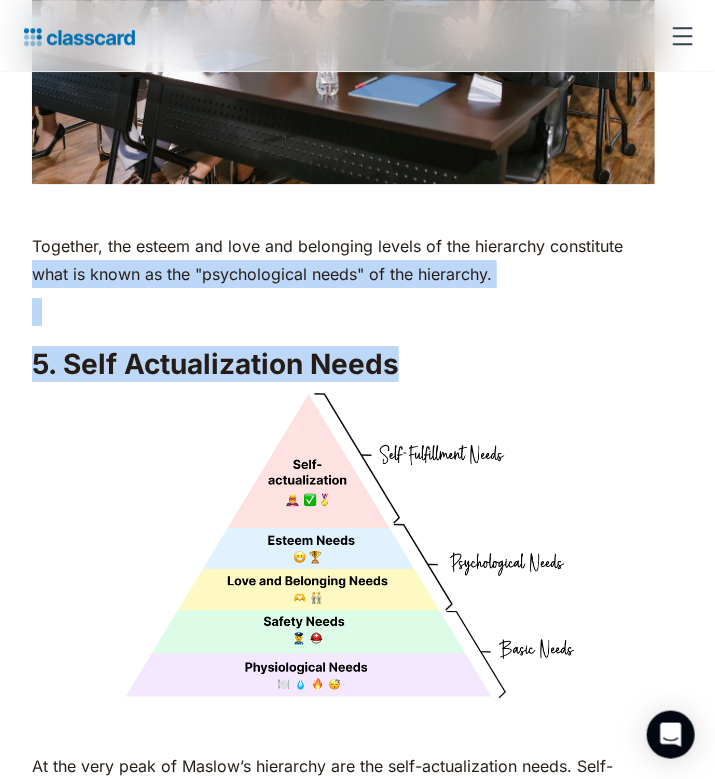 click on "Together, the esteem and love and belonging levels of the hierarchy constitute what is known as the "psychological needs" of the hierarchy." at bounding box center (343, 260) 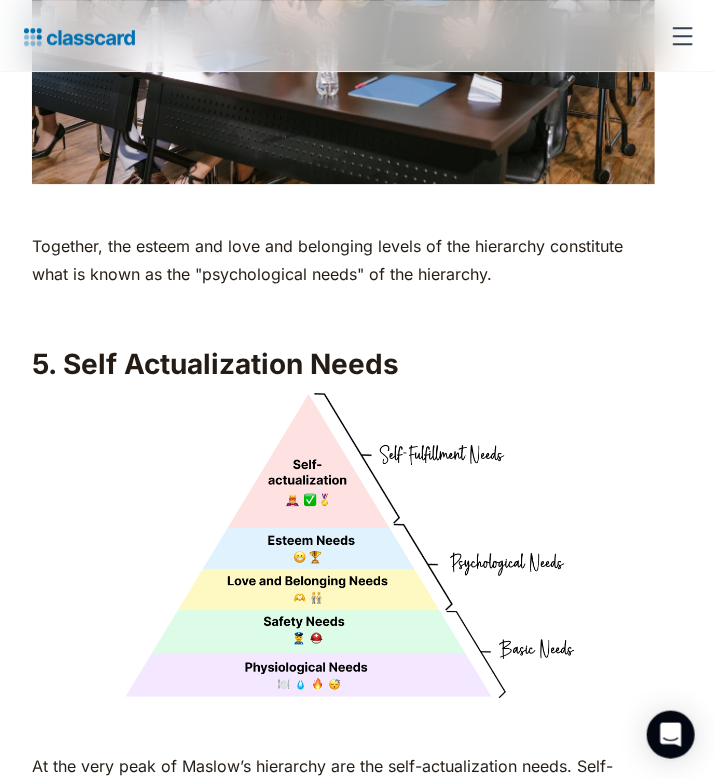 drag, startPoint x: 34, startPoint y: 301, endPoint x: 65, endPoint y: 321, distance: 36.891735 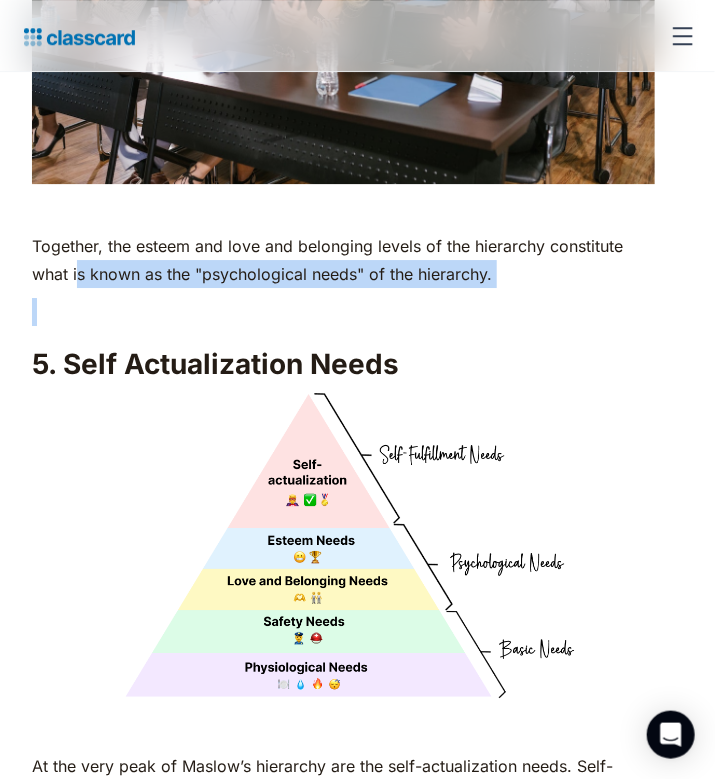 drag, startPoint x: 98, startPoint y: 334, endPoint x: 454, endPoint y: 379, distance: 358.83282 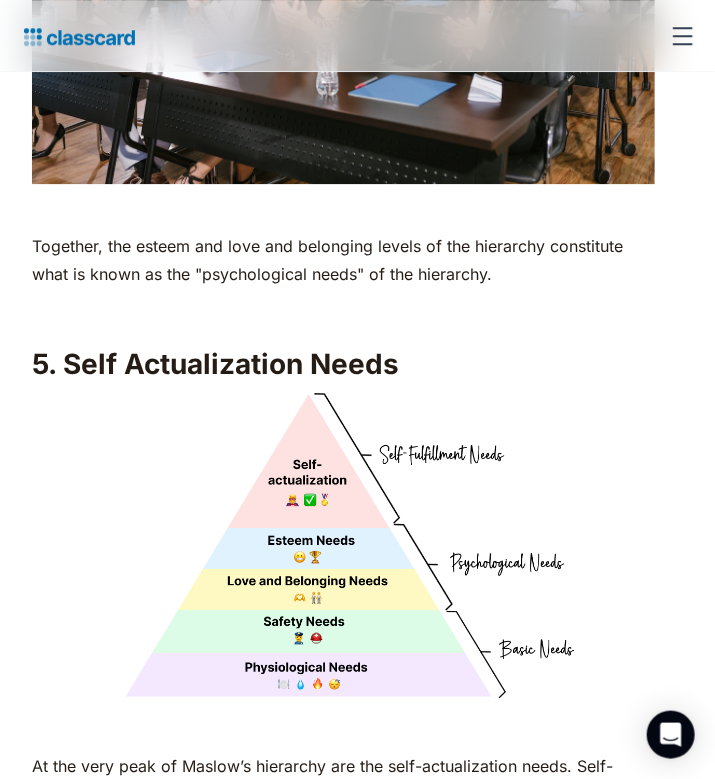 click at bounding box center [343, 312] 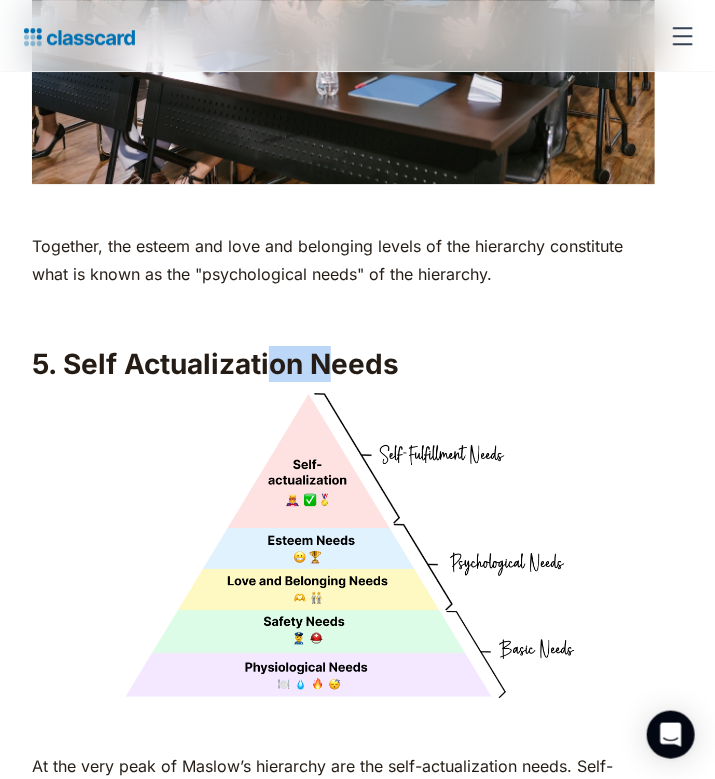 drag, startPoint x: 289, startPoint y: 390, endPoint x: 244, endPoint y: 363, distance: 52.478565 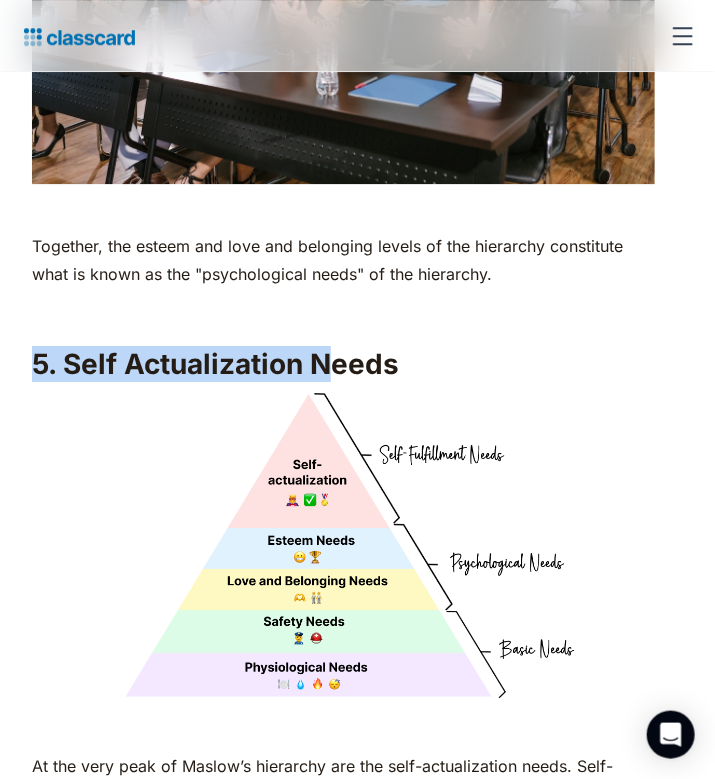 click on "5. Self Actualization Needs" at bounding box center [343, 364] 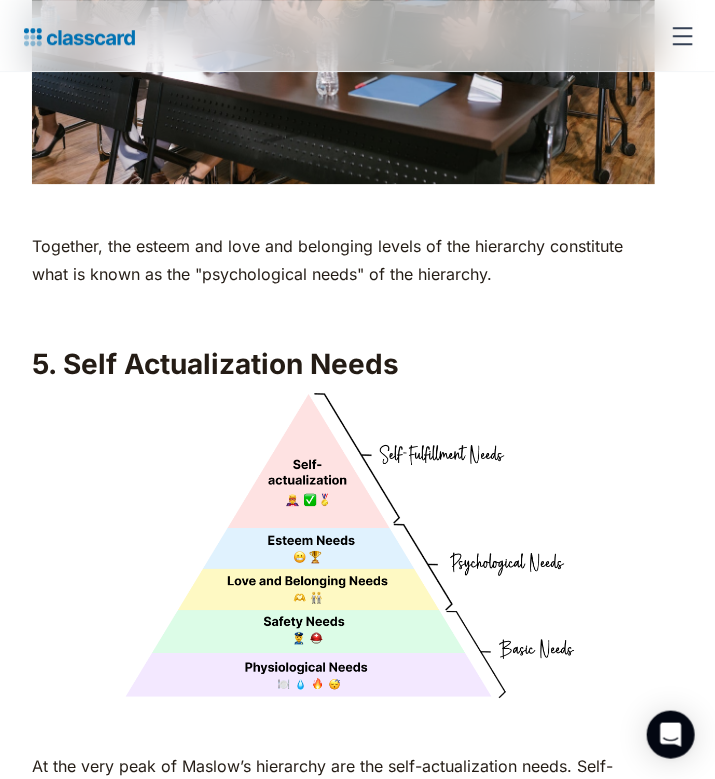 click on "5. Self Actualization Needs" at bounding box center [343, 364] 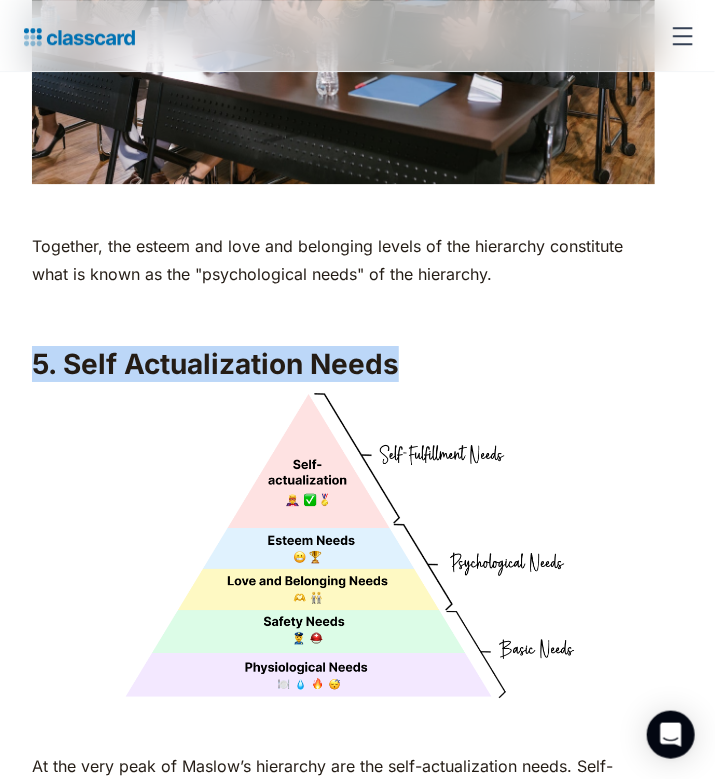 drag, startPoint x: 400, startPoint y: 414, endPoint x: 337, endPoint y: 394, distance: 66.09841 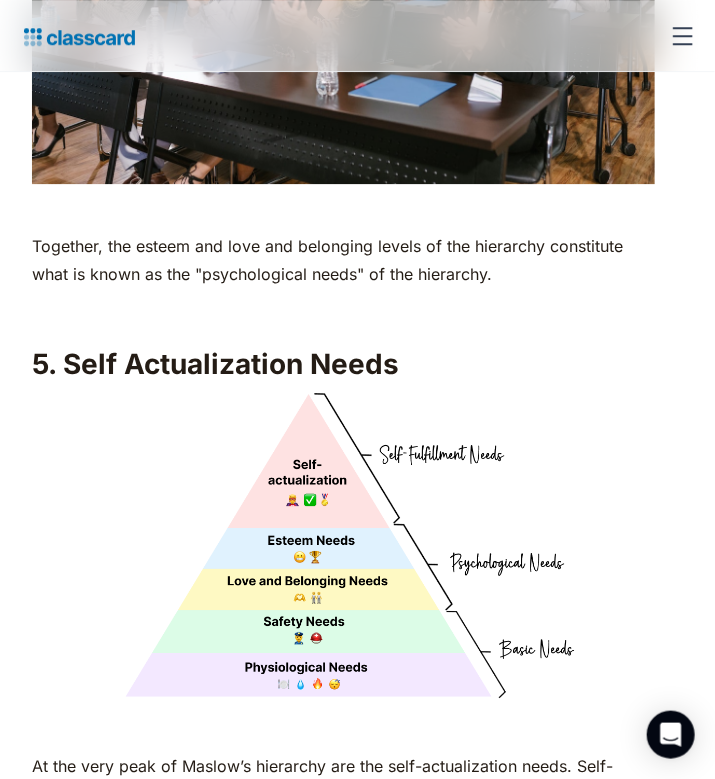 click on "Together, the esteem and love and belonging levels of the hierarchy constitute what is known as the "psychological needs" of the hierarchy." at bounding box center [343, 260] 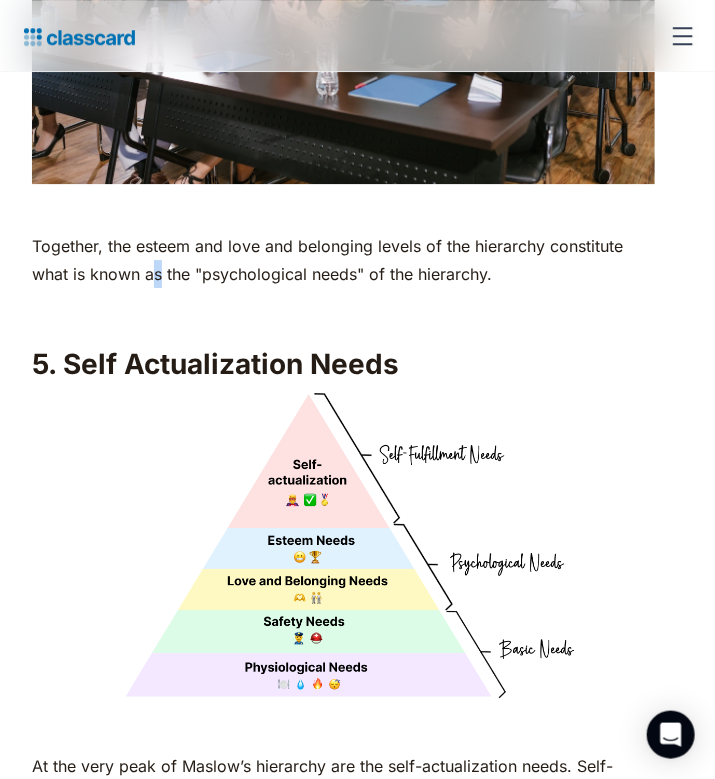 click on "Together, the esteem and love and belonging levels of the hierarchy constitute what is known as the "psychological needs" of the hierarchy." at bounding box center [343, 260] 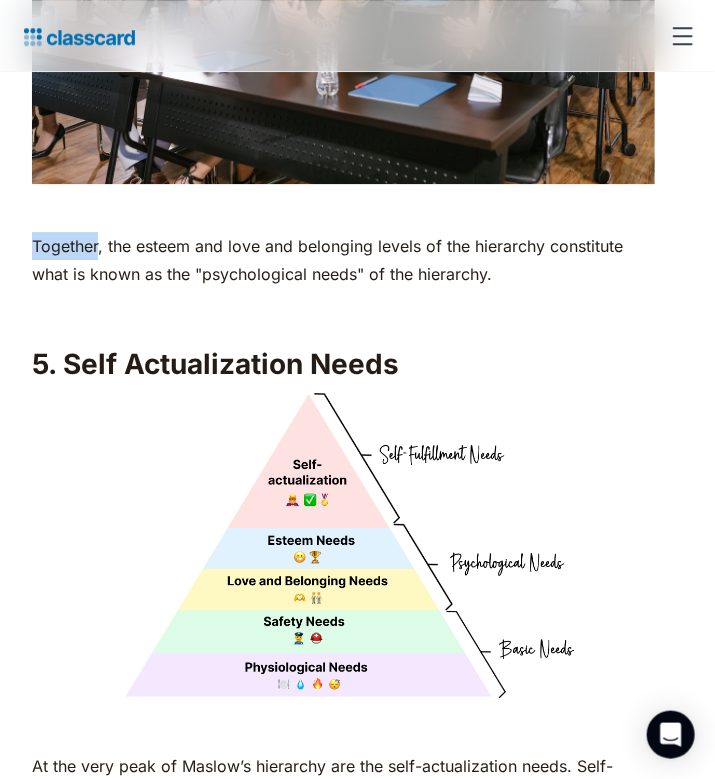 click on "Together, the esteem and love and belonging levels of the hierarchy constitute what is known as the "psychological needs" of the hierarchy." at bounding box center (343, 260) 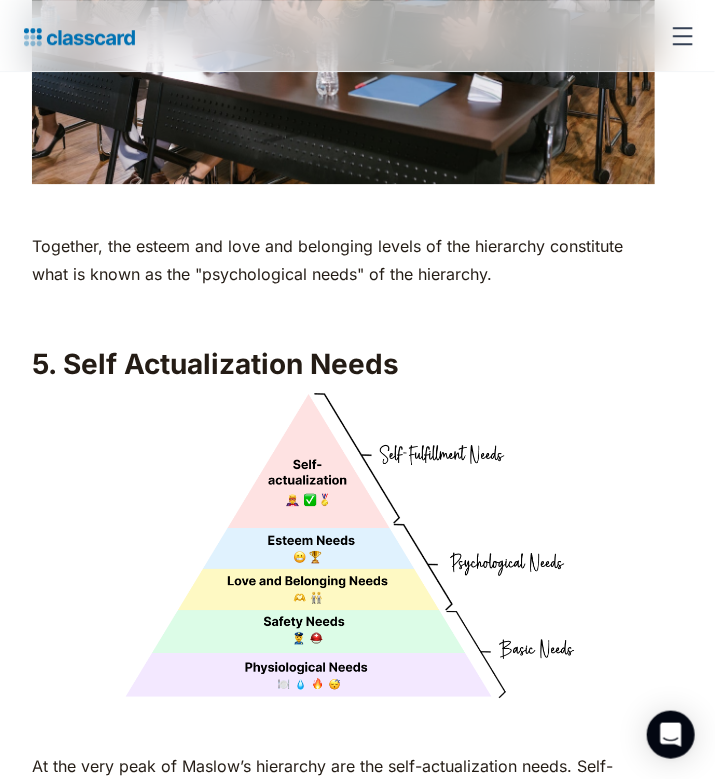 click on "Together, the esteem and love and belonging levels of the hierarchy constitute what is known as the "psychological needs" of the hierarchy." at bounding box center (343, 260) 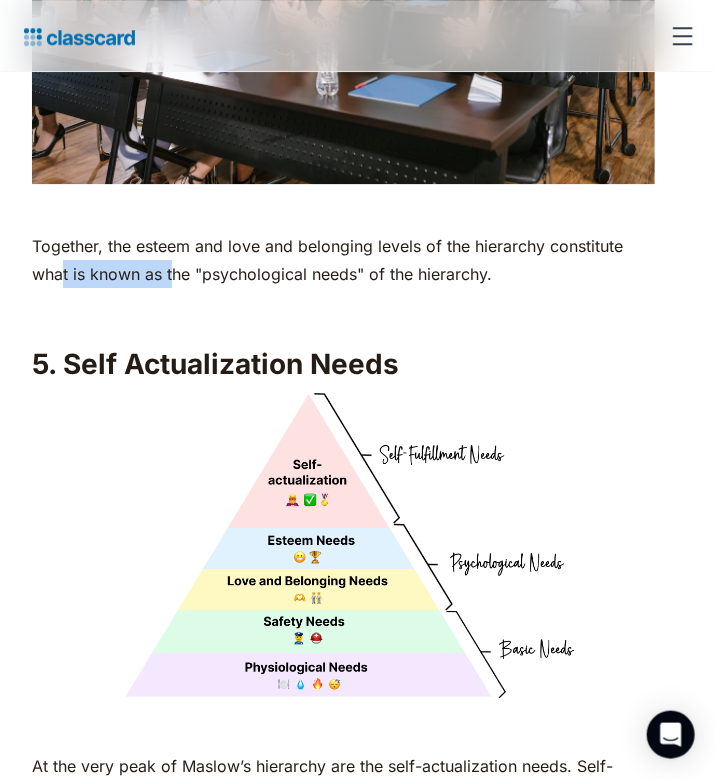 drag, startPoint x: 125, startPoint y: 332, endPoint x: 192, endPoint y: 344, distance: 68.06615 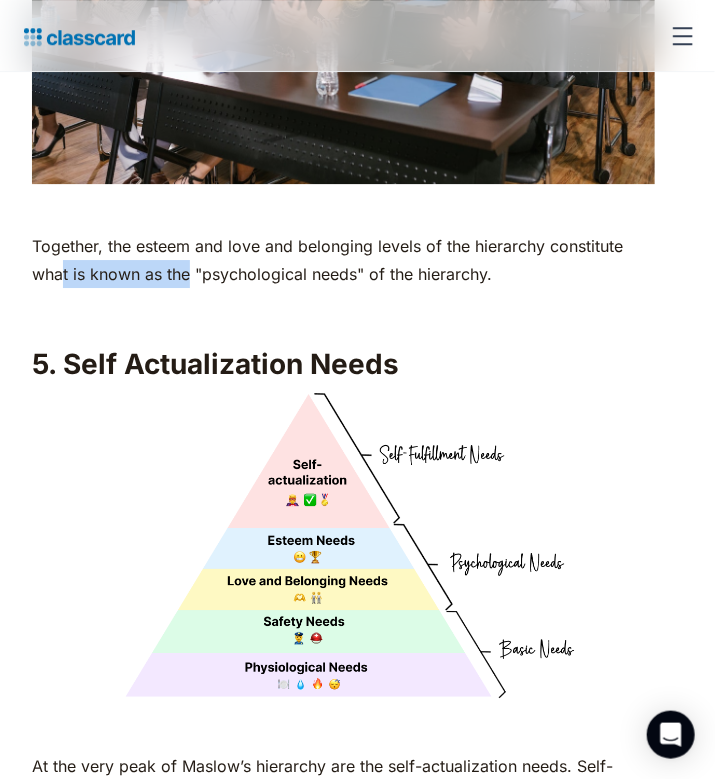 drag, startPoint x: 192, startPoint y: 344, endPoint x: 145, endPoint y: 317, distance: 54.20332 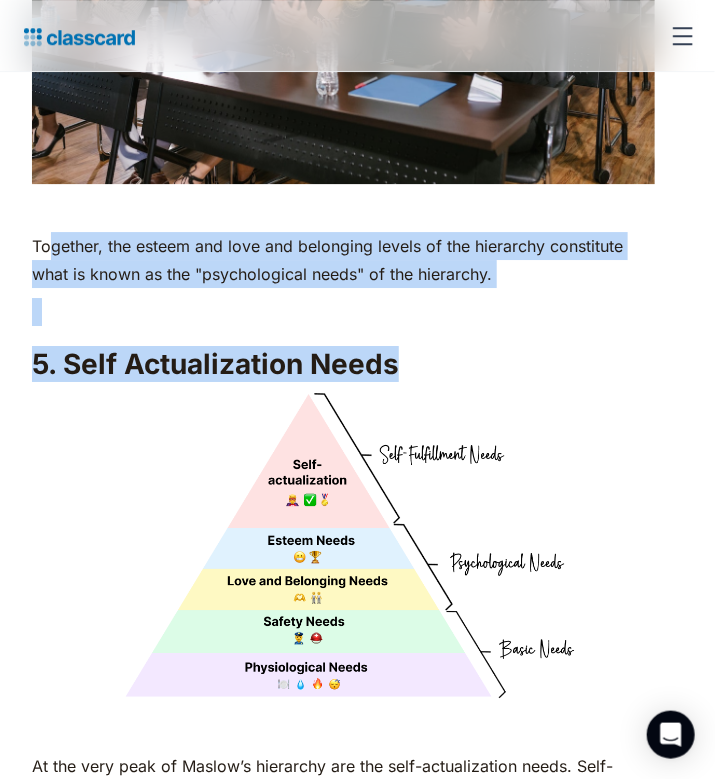 drag, startPoint x: 109, startPoint y: 330, endPoint x: 401, endPoint y: 417, distance: 304.6851 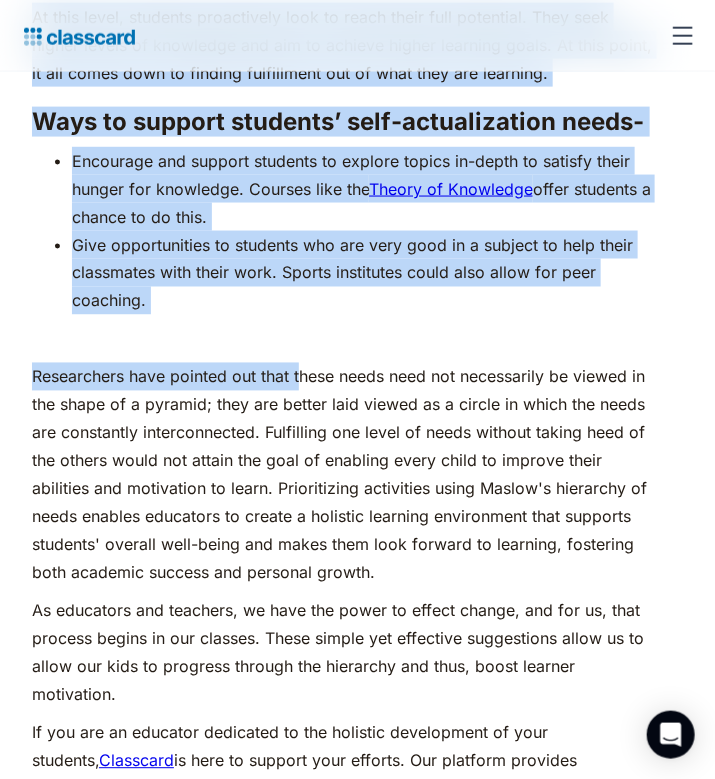 scroll, scrollTop: 8893, scrollLeft: 0, axis: vertical 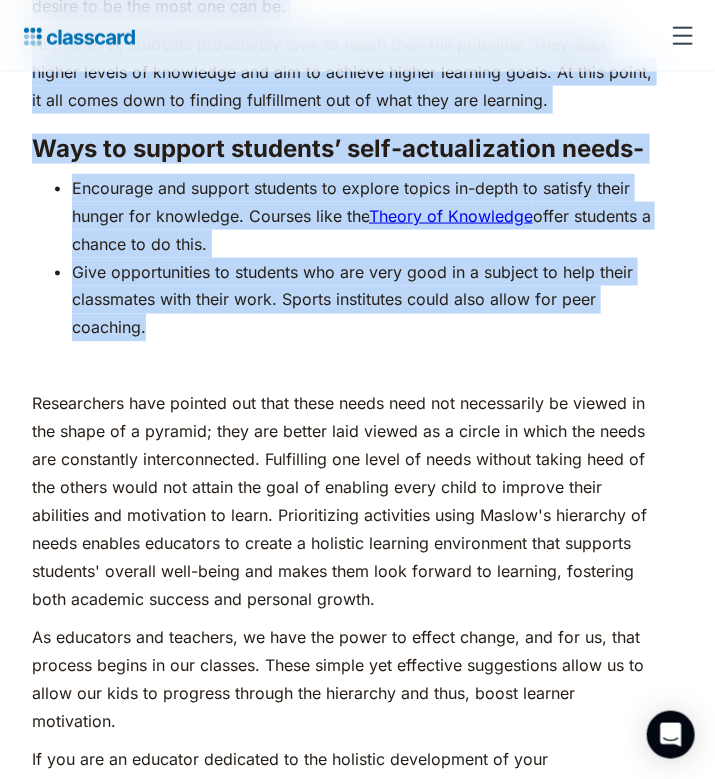 drag, startPoint x: 34, startPoint y: 123, endPoint x: 150, endPoint y: 387, distance: 288.36087 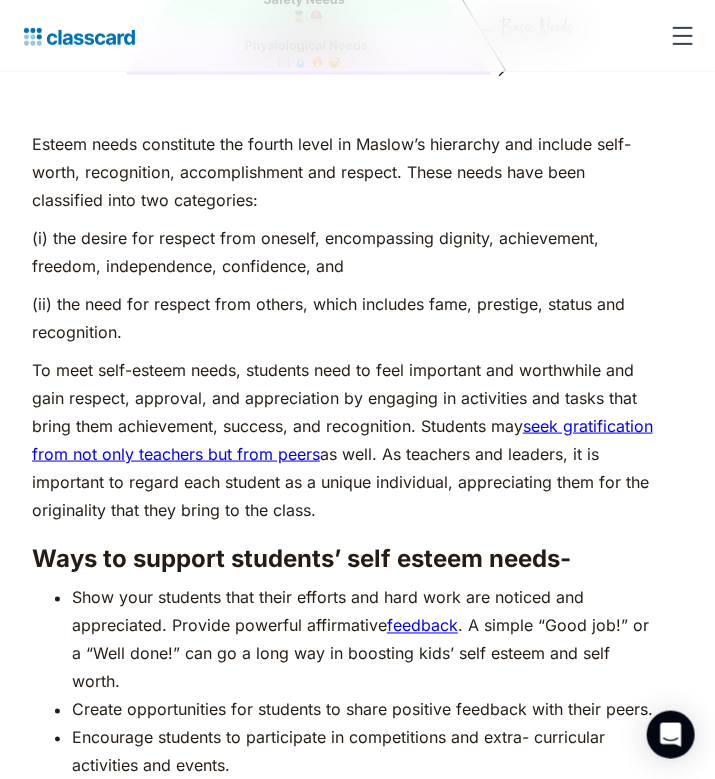 scroll, scrollTop: 6934, scrollLeft: 0, axis: vertical 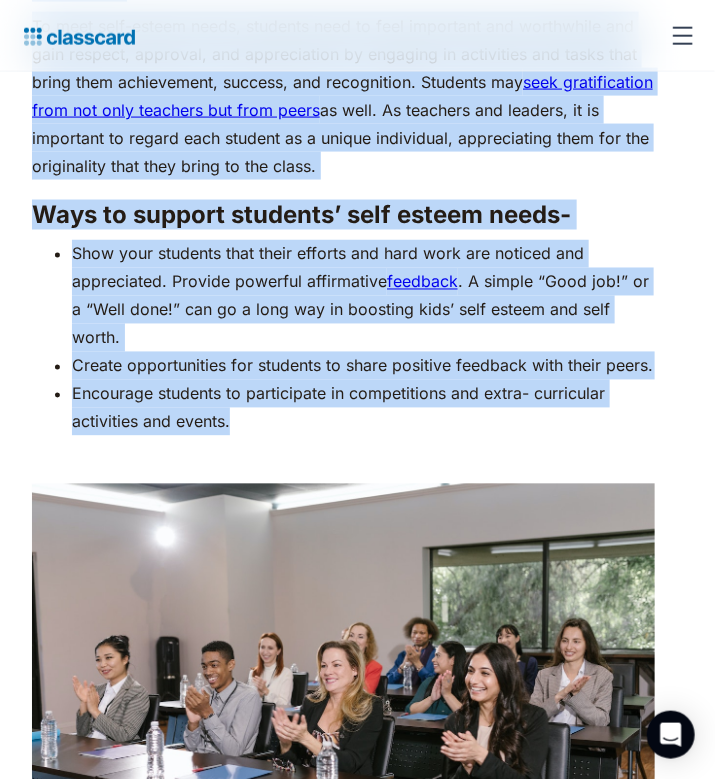 drag, startPoint x: 35, startPoint y: 169, endPoint x: 233, endPoint y: 480, distance: 368.68008 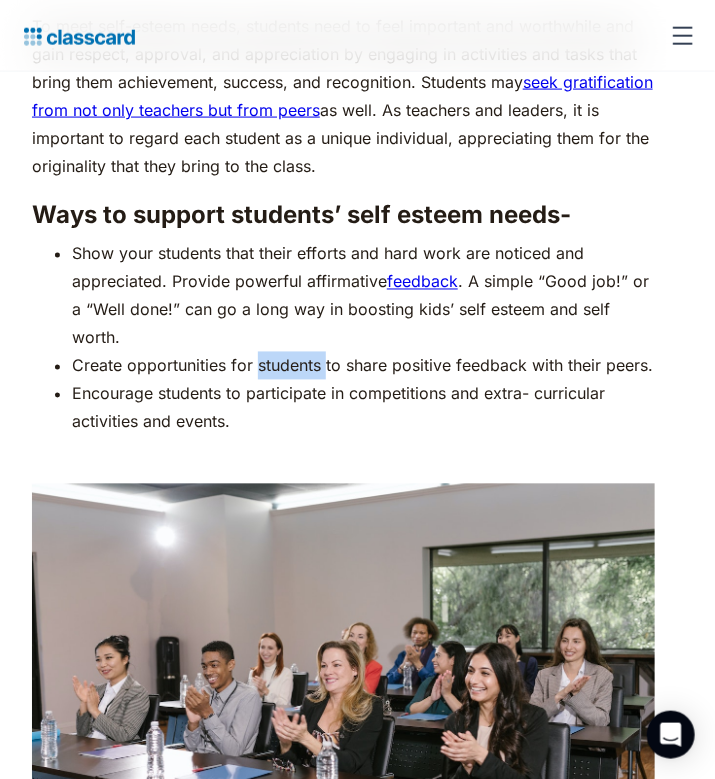 click on "Show your students that their efforts and hard work are noticed and appreciated. Provide powerful affirmative  feedback . A simple “Good job!” or a “Well done!” can go a long way in boosting kids’ self esteem and self worth." at bounding box center (363, 296) 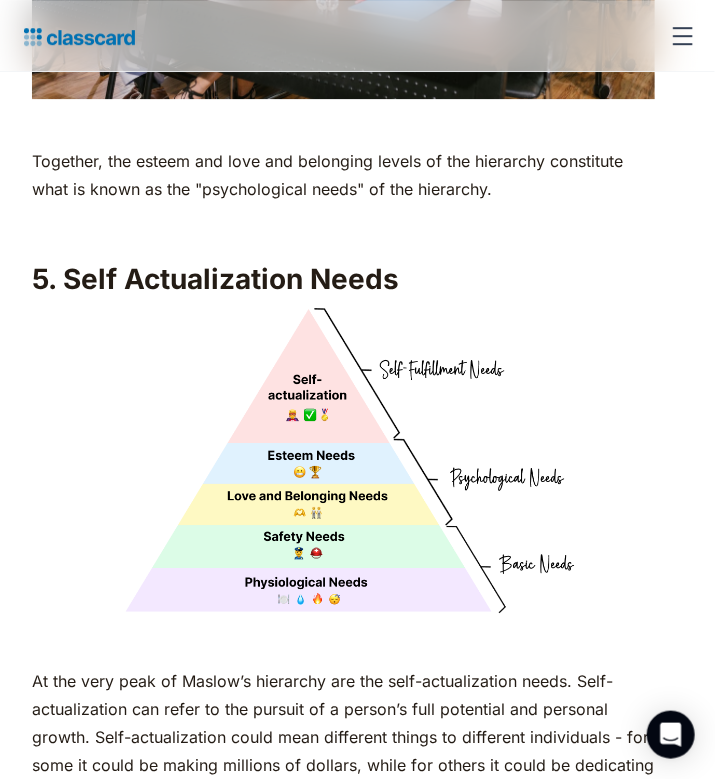 scroll, scrollTop: 8278, scrollLeft: 0, axis: vertical 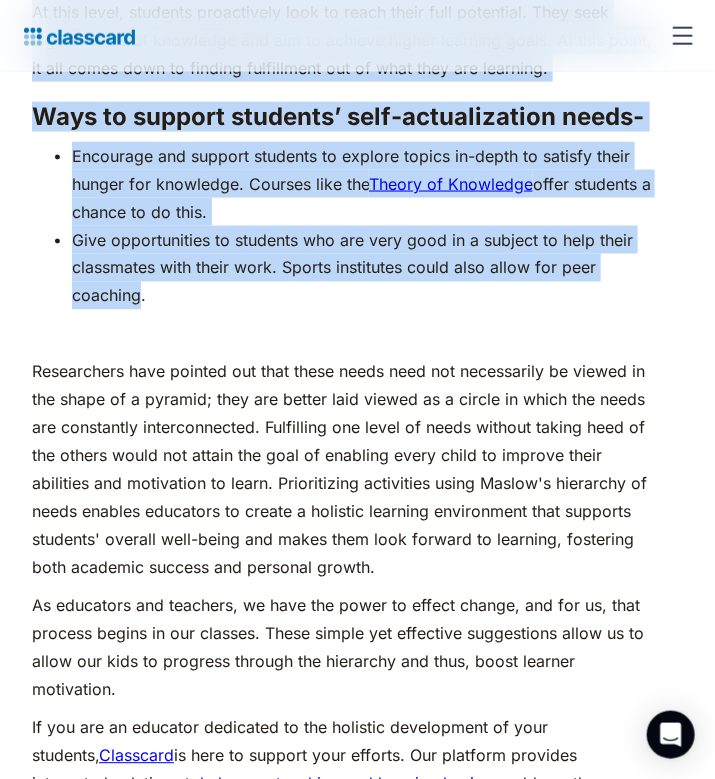drag, startPoint x: 32, startPoint y: 532, endPoint x: 139, endPoint y: 351, distance: 210.26175 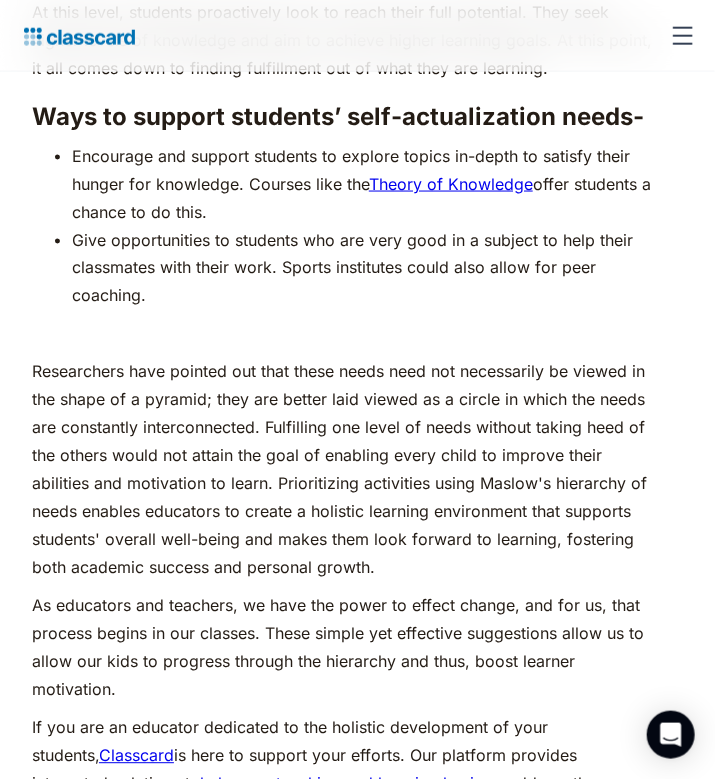 click on "Give opportunities to students who are very good in a subject to help their classmates with their work. Sports institutes could also allow for peer coaching." at bounding box center (363, 268) 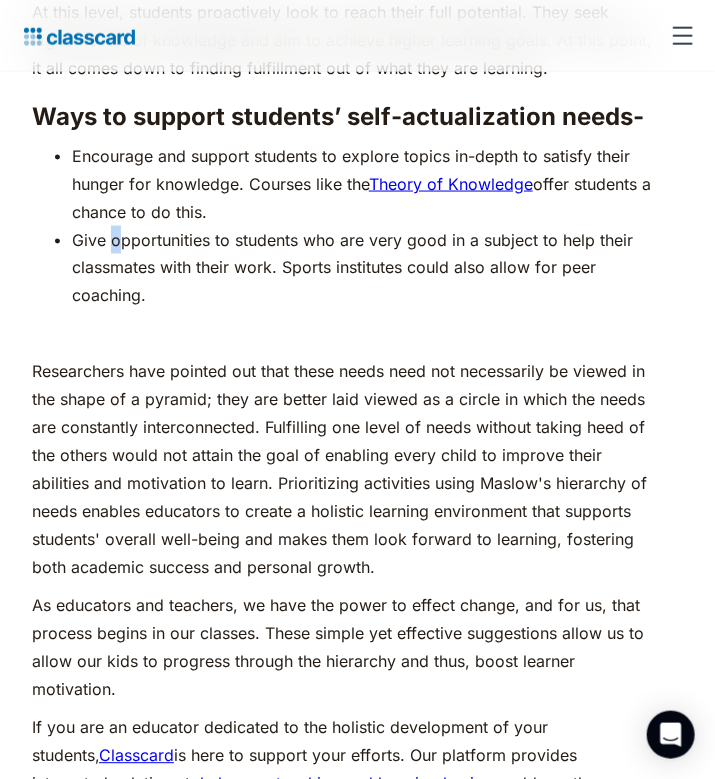 click on "Give opportunities to students who are very good in a subject to help their classmates with their work. Sports institutes could also allow for peer coaching." at bounding box center (363, 268) 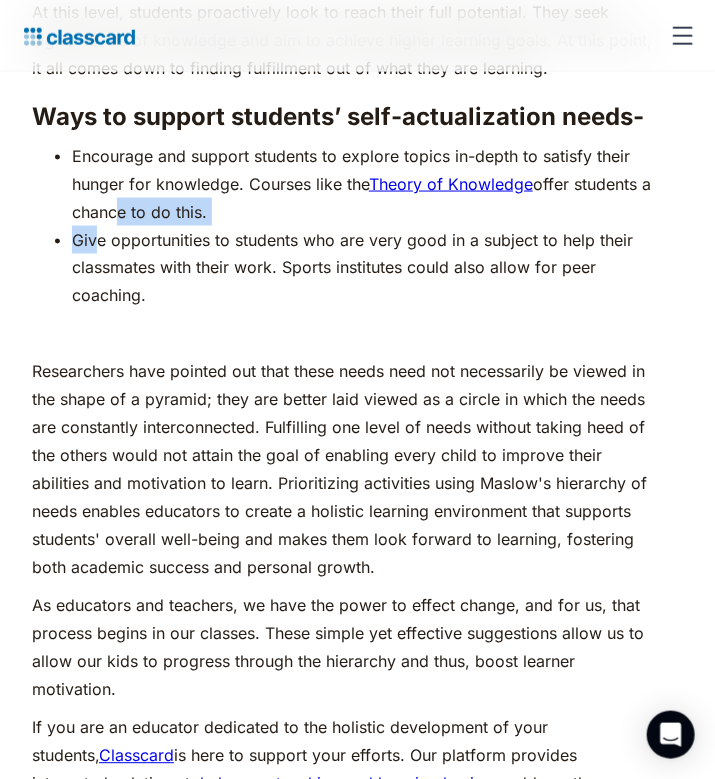 drag, startPoint x: 105, startPoint y: 245, endPoint x: 126, endPoint y: 281, distance: 41.677334 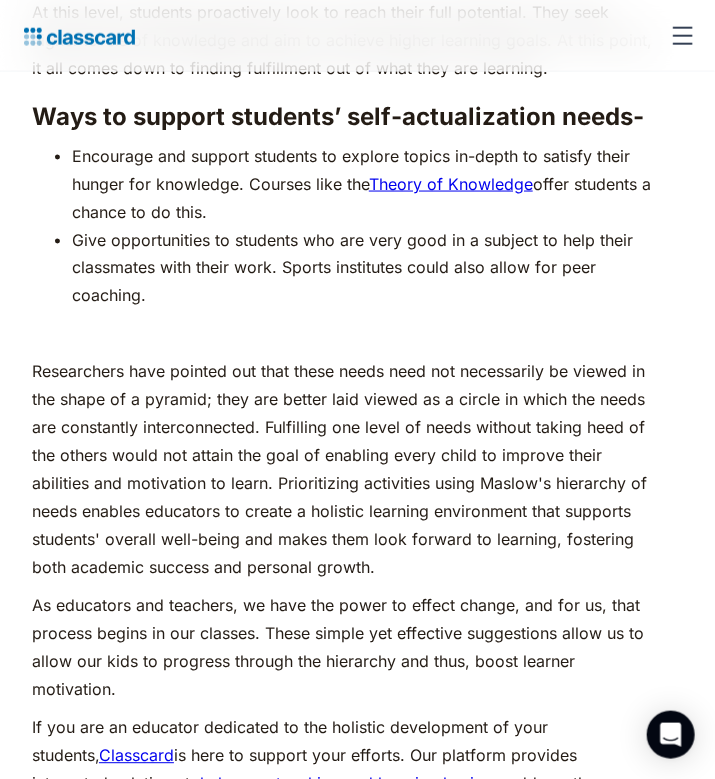 drag, startPoint x: 144, startPoint y: 352, endPoint x: 136, endPoint y: 345, distance: 10.630146 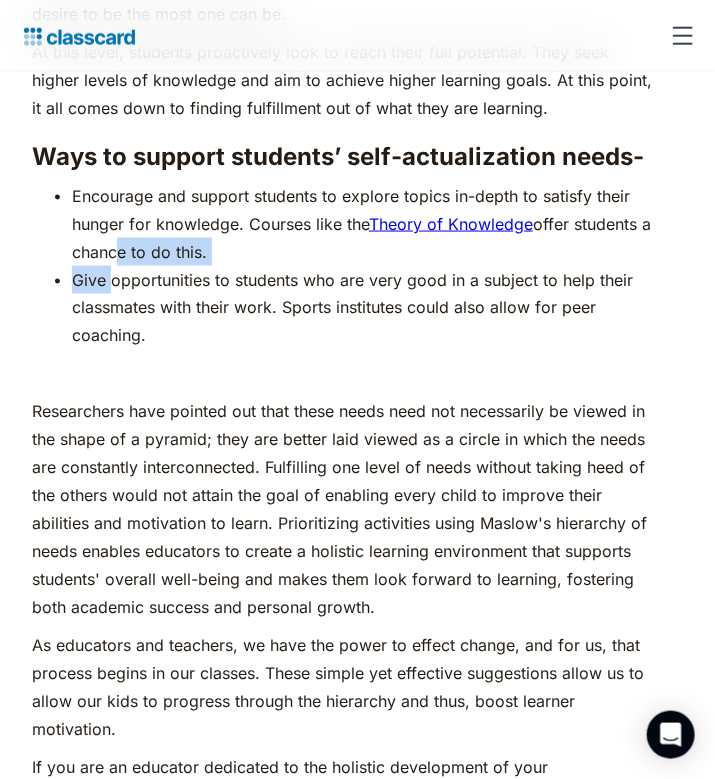 click on "Encourage and support students to explore topics in-depth to satisfy their hunger for knowledge. Courses like the  Theory of Knowledge  offer students a chance to do this. Give opportunities to students who are very good in a subject to help their classmates with their work. Sports institutes could also allow for peer coaching." at bounding box center (343, 266) 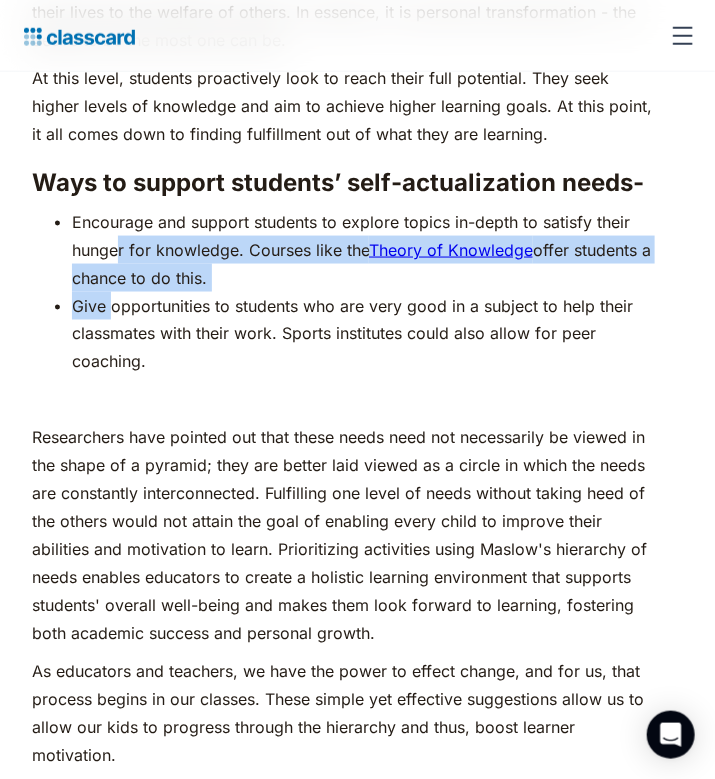 click on "As humans, we are driven by an innate desire to achieve more, to surpass not just others, but our own limits and boundaries. In the 1950s, American psychologist [PERSON] came up with Maslow's Hierarchy of Needs, a popular psychological theory to explain what drives human motivation. According to his theory, our actions are motivated by the pursuit of certain needs, from basic to complex, depicted as hierarchical levels in a pyramid. Certain basic needs have to be met before a person will try to fulfill more complex needs.‍ ‍ Examples of Maslow's Hierarchy of Needs ‍ ‍ Importance of Maslow's Hierarchy of Needs in Education motivating students  to perform their best.  ‍ Here’s a comprehensive guide on applying Maslow's Hierarchy of Needs for students: 1. Physiological Needs ‍ Ways to support students’ physiological needs Allow students to take regular water and toilet breaks, if in-person. Provide breaks for food - and offer nutritious snacking options. ‍ 2. Security and Safety Needs ." at bounding box center [343, -3406] 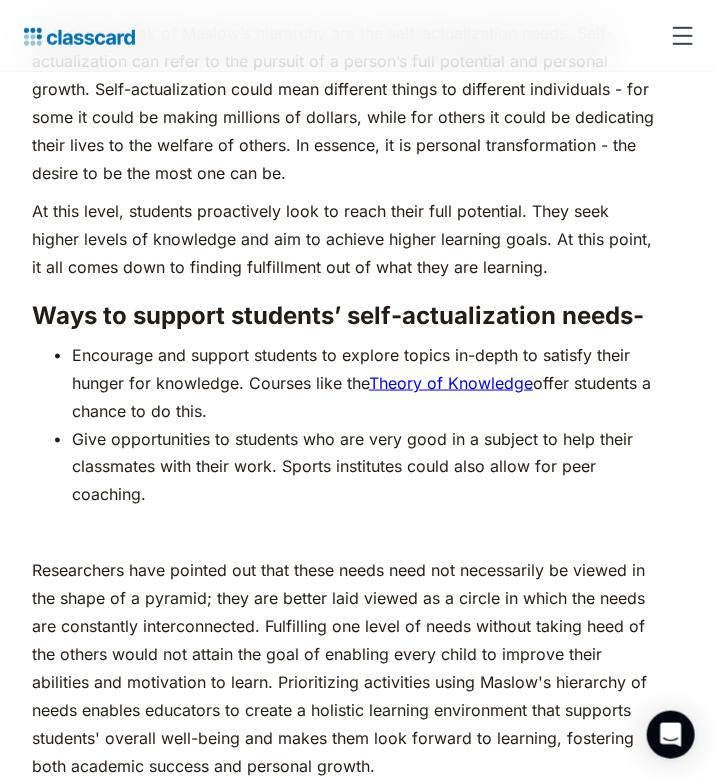 click on "At this level, students proactively look to reach their full potential. They seek higher levels of knowledge and aim to achieve higher learning goals. At this point, it all comes down to finding fulfillment out of what they are learning." at bounding box center (343, 239) 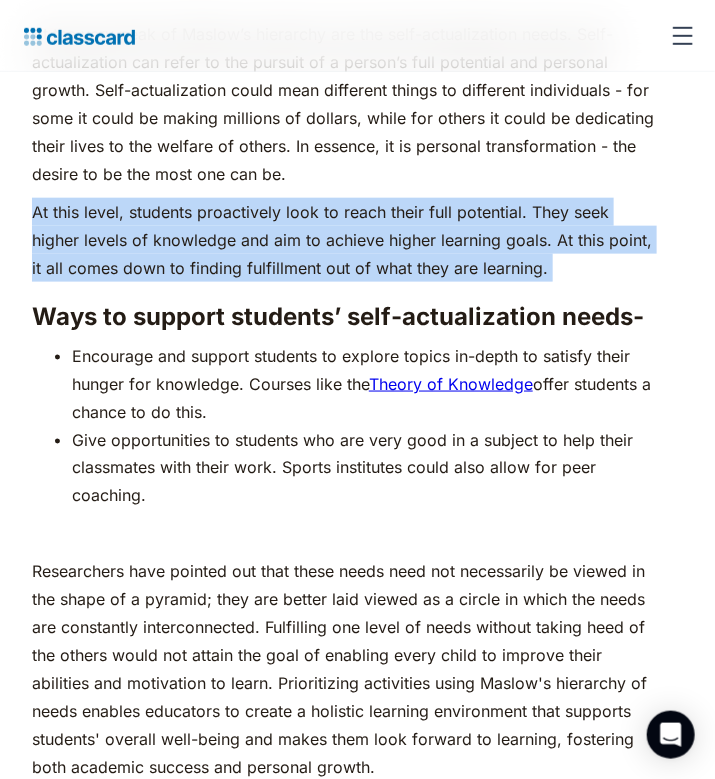 click on "At this level, students proactively look to reach their full potential. They seek higher levels of knowledge and aim to achieve higher learning goals. At this point, it all comes down to finding fulfillment out of what they are learning." at bounding box center [343, 240] 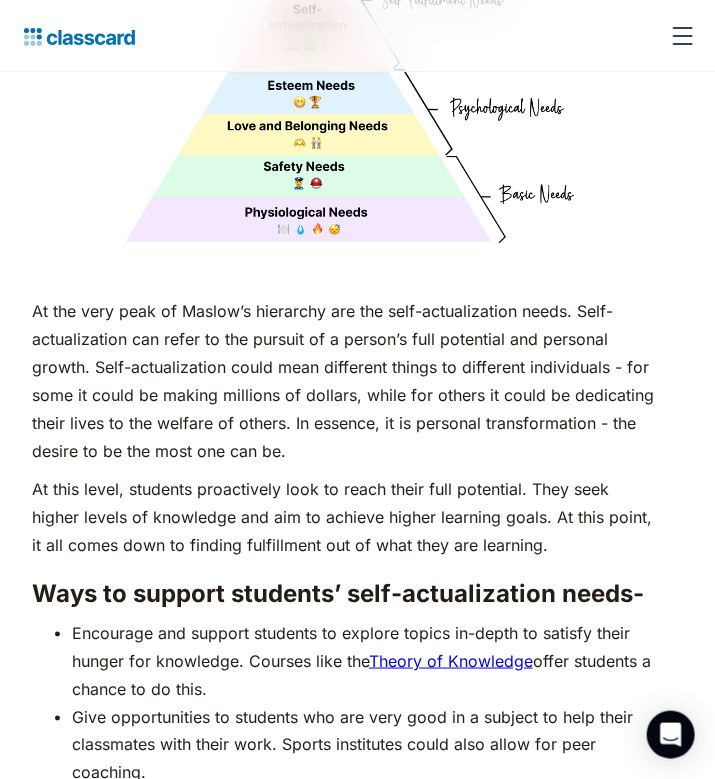 scroll, scrollTop: 8425, scrollLeft: 0, axis: vertical 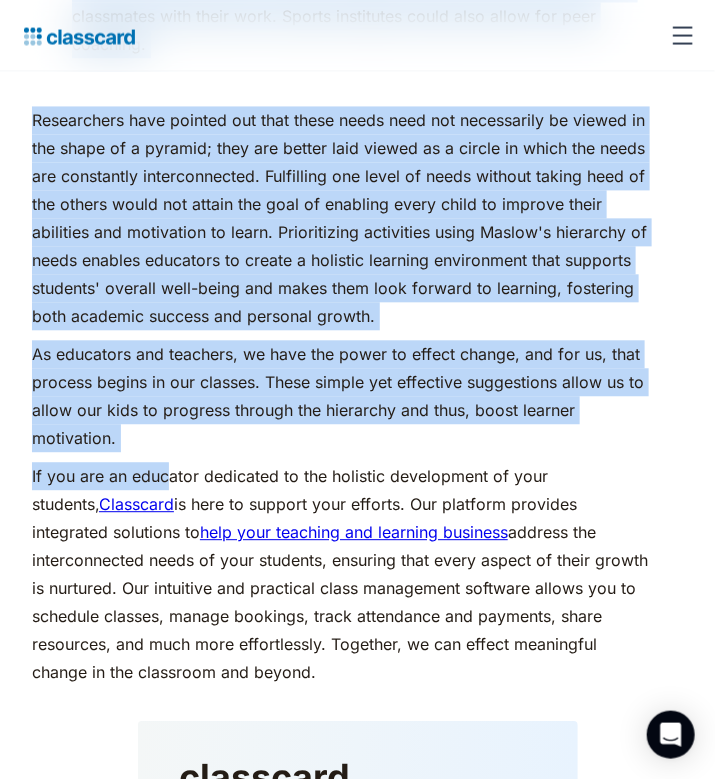 drag, startPoint x: 33, startPoint y: 391, endPoint x: 170, endPoint y: 512, distance: 182.78403 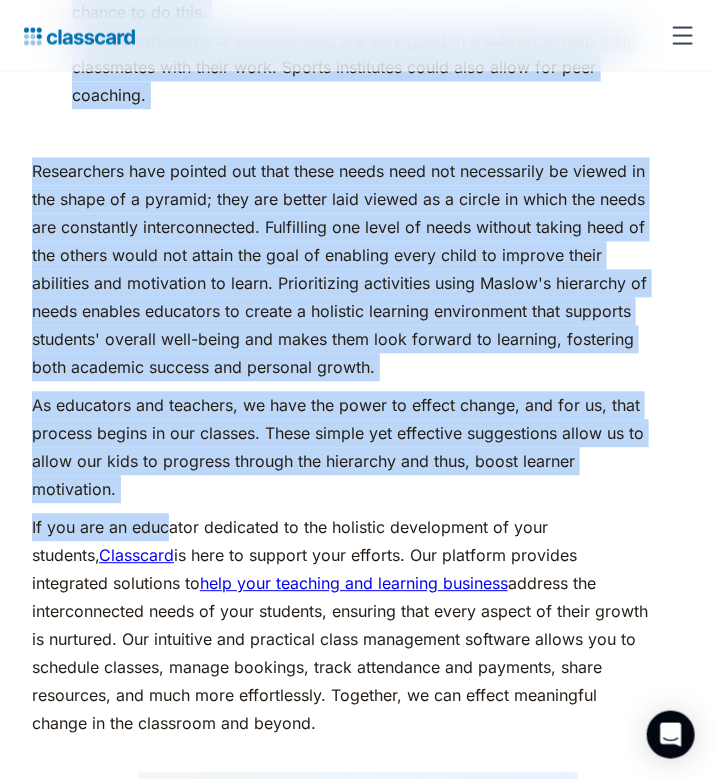 click on "Researchers have pointed out that these needs need not necessarily be viewed in the shape of a pyramid; they are better laid viewed as a circle in which the needs are constantly interconnected. Fulfilling one level of needs without taking heed of the others would not attain the goal of enabling every child to improve their abilities and motivation to learn. Prioritizing activities using Maslow's hierarchy of needs enables educators to create a holistic learning environment that supports students' overall well-being and makes them look forward to learning, fostering both academic success and personal growth." at bounding box center (343, 270) 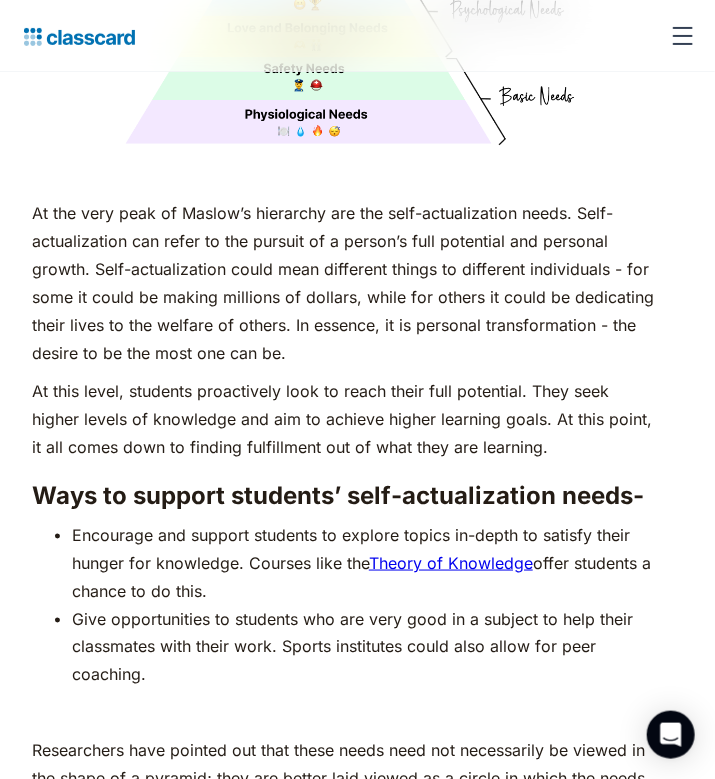 scroll, scrollTop: 8545, scrollLeft: 0, axis: vertical 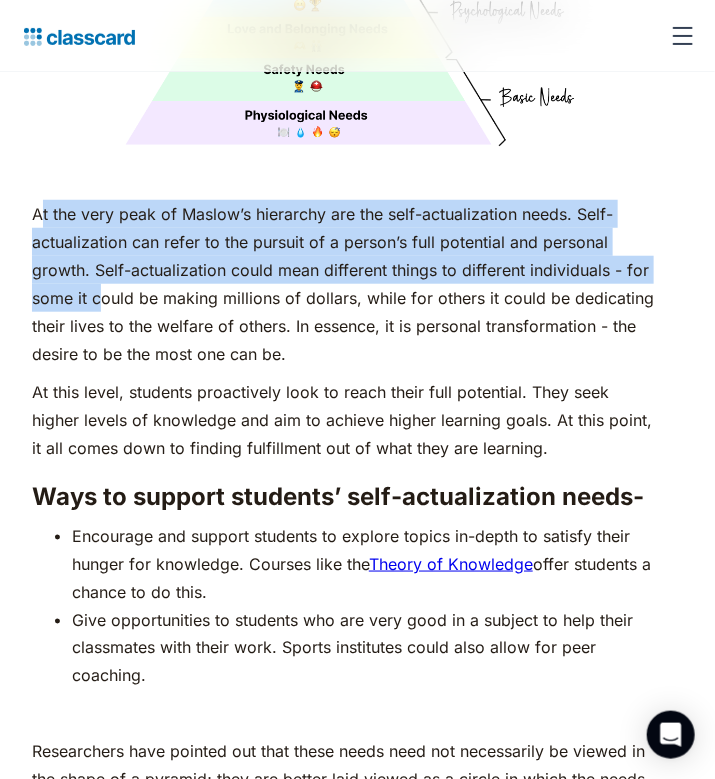 drag, startPoint x: 37, startPoint y: 270, endPoint x: 102, endPoint y: 363, distance: 113.46365 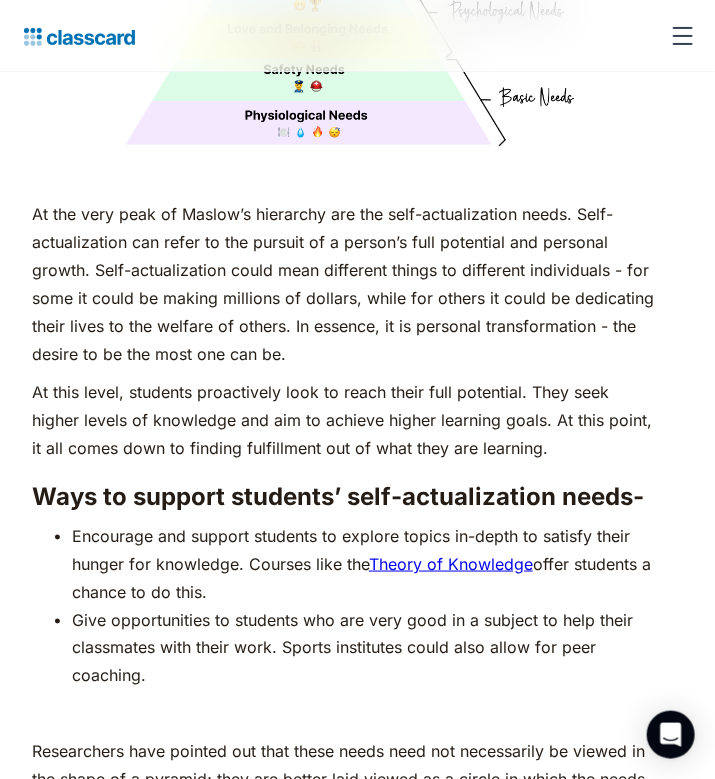 click on "At this level, students proactively look to reach their full potential. They seek higher levels of knowledge and aim to achieve higher learning goals. At this point, it all comes down to finding fulfillment out of what they are learning." at bounding box center (343, 420) 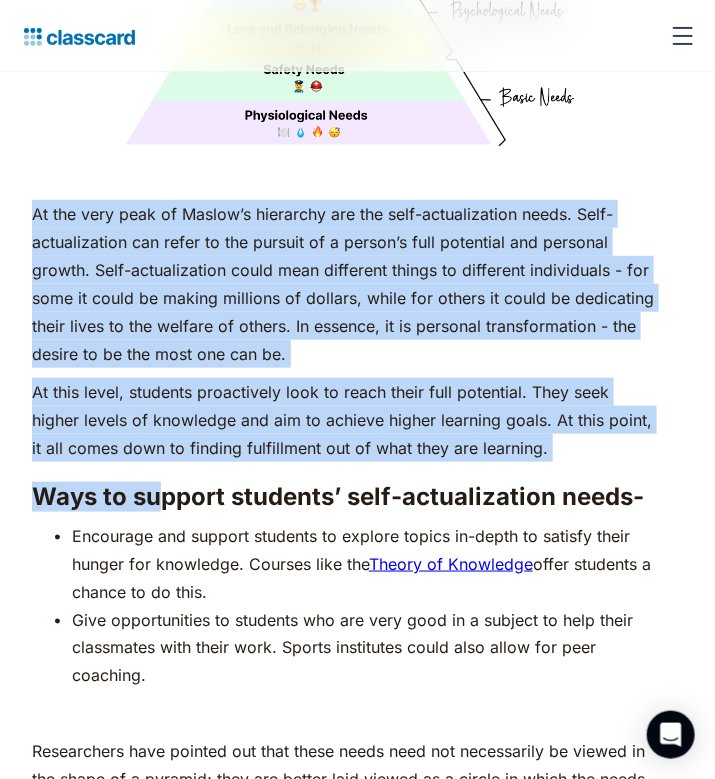 drag, startPoint x: 35, startPoint y: 269, endPoint x: 164, endPoint y: 574, distance: 331.15857 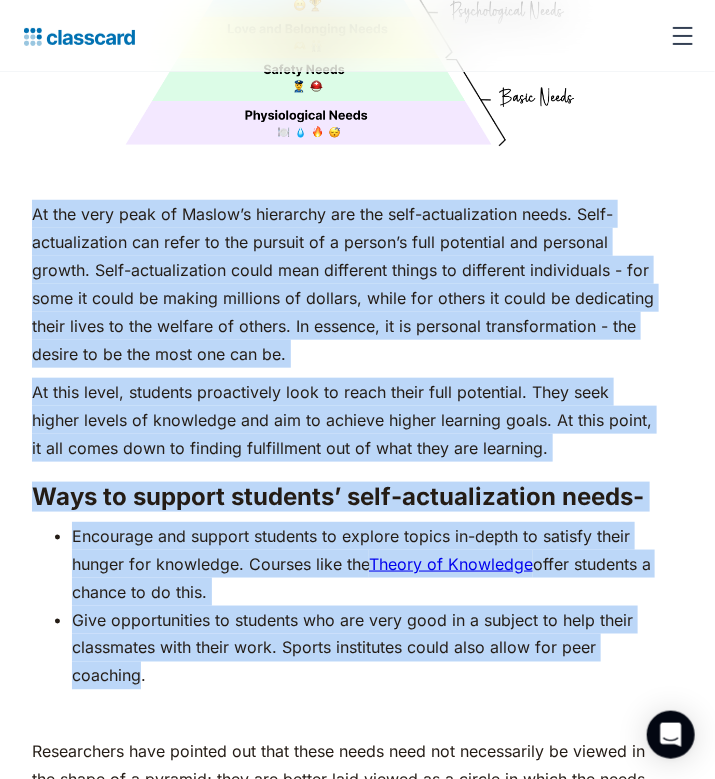 drag, startPoint x: 143, startPoint y: 728, endPoint x: 32, endPoint y: 273, distance: 468.3439 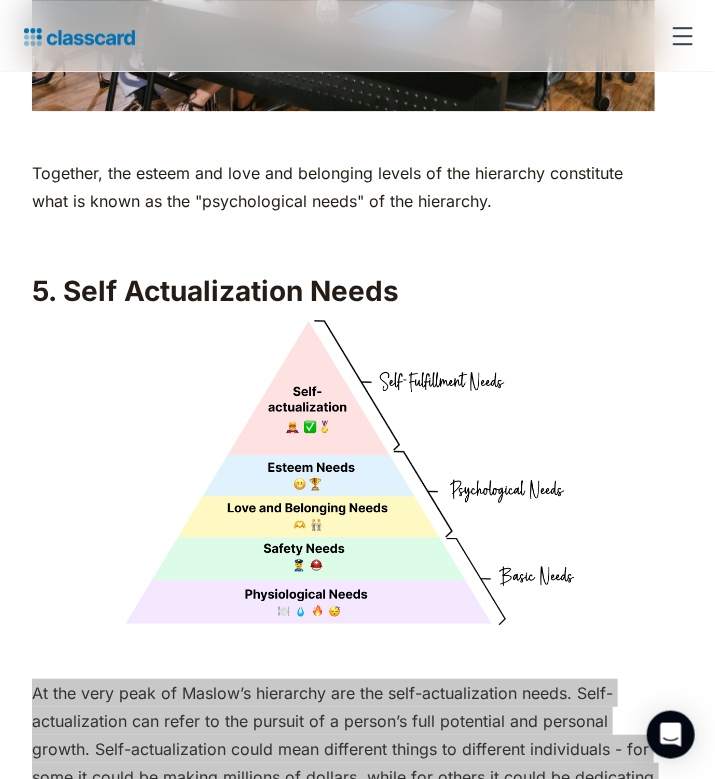 scroll, scrollTop: 8065, scrollLeft: 0, axis: vertical 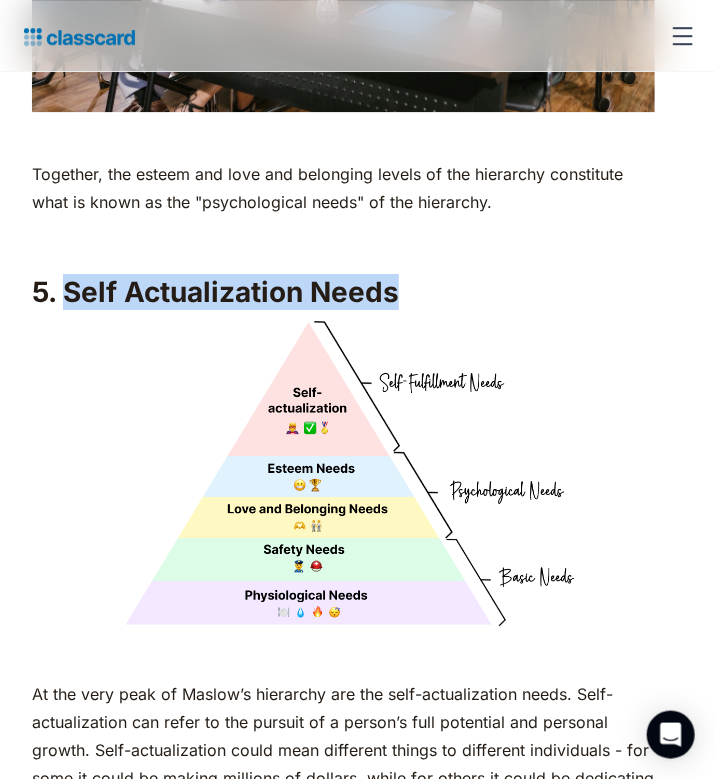 drag, startPoint x: 413, startPoint y: 341, endPoint x: 70, endPoint y: 330, distance: 343.17633 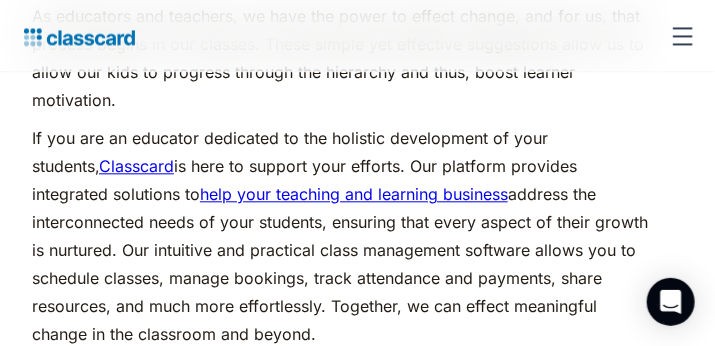 scroll, scrollTop: 9301, scrollLeft: 0, axis: vertical 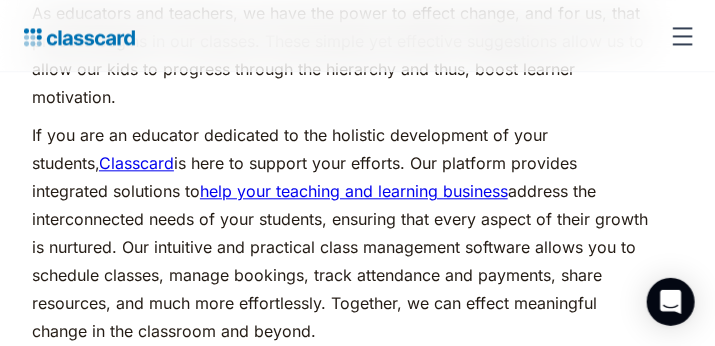 click on "If you are an educator dedicated to the holistic development of your students,  Classcard  is here to support your efforts. Our platform provides integrated solutions to  help your teaching and learning business  address the interconnected needs of your students, ensuring that every aspect of their growth is nurtured. Our intuitive and practical class management software allows you to schedule classes, manage bookings, track attendance and payments, share resources, and much more effortlessly. Together, we can effect meaningful change in the classroom and beyond." at bounding box center [343, 233] 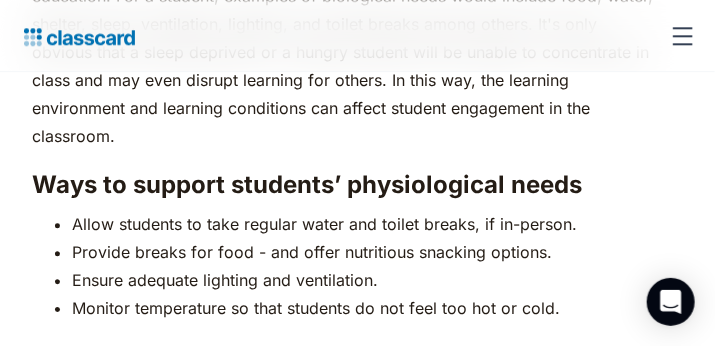 scroll, scrollTop: 2841, scrollLeft: 0, axis: vertical 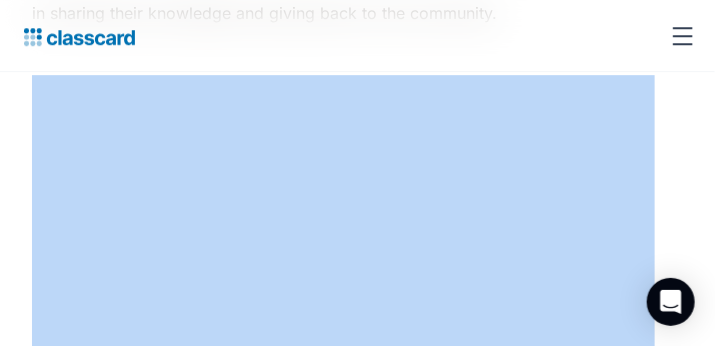 drag, startPoint x: 171, startPoint y: 78, endPoint x: -143, endPoint y: -82, distance: 352.41452 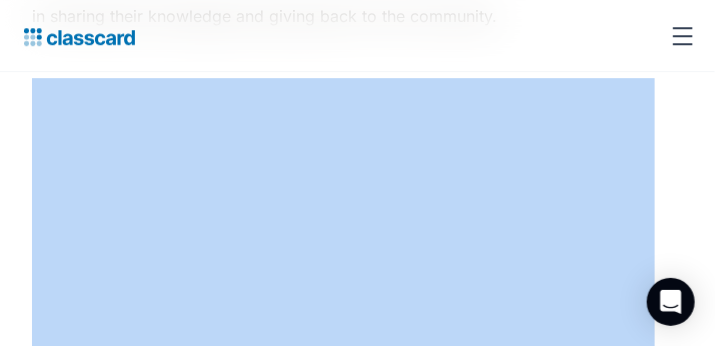 click on "This website uses cookies to ensure you get the best experience on our website.  Learn more 🍪 Got it!
Features Resources
Blog The latest industry news, updates and info.
Customer stories Learn how our customers are making big changes.
Video tutorials Get up and running on new features and techniques.
Documentation All the boring stuff that you (hopefully won’t) need. Company
About us Learn about our story and our mission statement.
Press The latest industry news, updates and info.
Careers We're hiring! We’re always looking for talented people. Join our team!
Legal All the boring stuff that we [PERSON] from legal made us add. Features
Solutions Sports academy Swim school Dance studio Gymnastics Music school Martial arts school Yoga studio Tutoring Language school Teaching & learning Tennis academy Football academy Integrations Customers Pricing Log in Log in Start for free How Maslow's Hierarchy of Needs can be applied in teaching [PERSON] [DATE] ‧" at bounding box center (357, -1148) 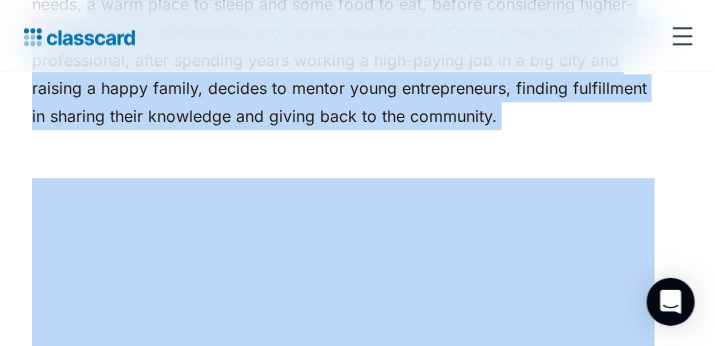 click on "As humans, we are driven by an innate desire to achieve more, to surpass not just others, but our own limits and boundaries. In the 1950s, American psychologist [PERSON] came up with Maslow's Hierarchy of Needs, a popular psychological theory to explain what drives human motivation. According to his theory, our actions are motivated by the pursuit of certain needs, from basic to complex, depicted as hierarchical levels in a pyramid. Certain basic needs have to be met before a person will try to fulfill more complex needs.‍ ‍ Examples of Maslow's Hierarchy of Needs ‍ ‍ Importance of Maslow's Hierarchy of Needs in Education motivating students  to perform their best.  ‍ Here’s a comprehensive guide on applying Maslow's Hierarchy of Needs for students: 1. Physiological Needs ‍ Ways to support students’ physiological needs Allow students to take regular water and toilet breaks, if in-person. Provide breaks for food - and offer nutritious snacking options. ‍ 2. Security and Safety Needs ." at bounding box center [343, 4015] 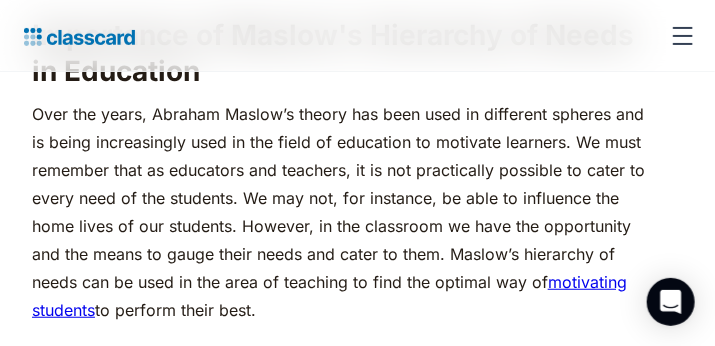 scroll, scrollTop: 1794, scrollLeft: 0, axis: vertical 